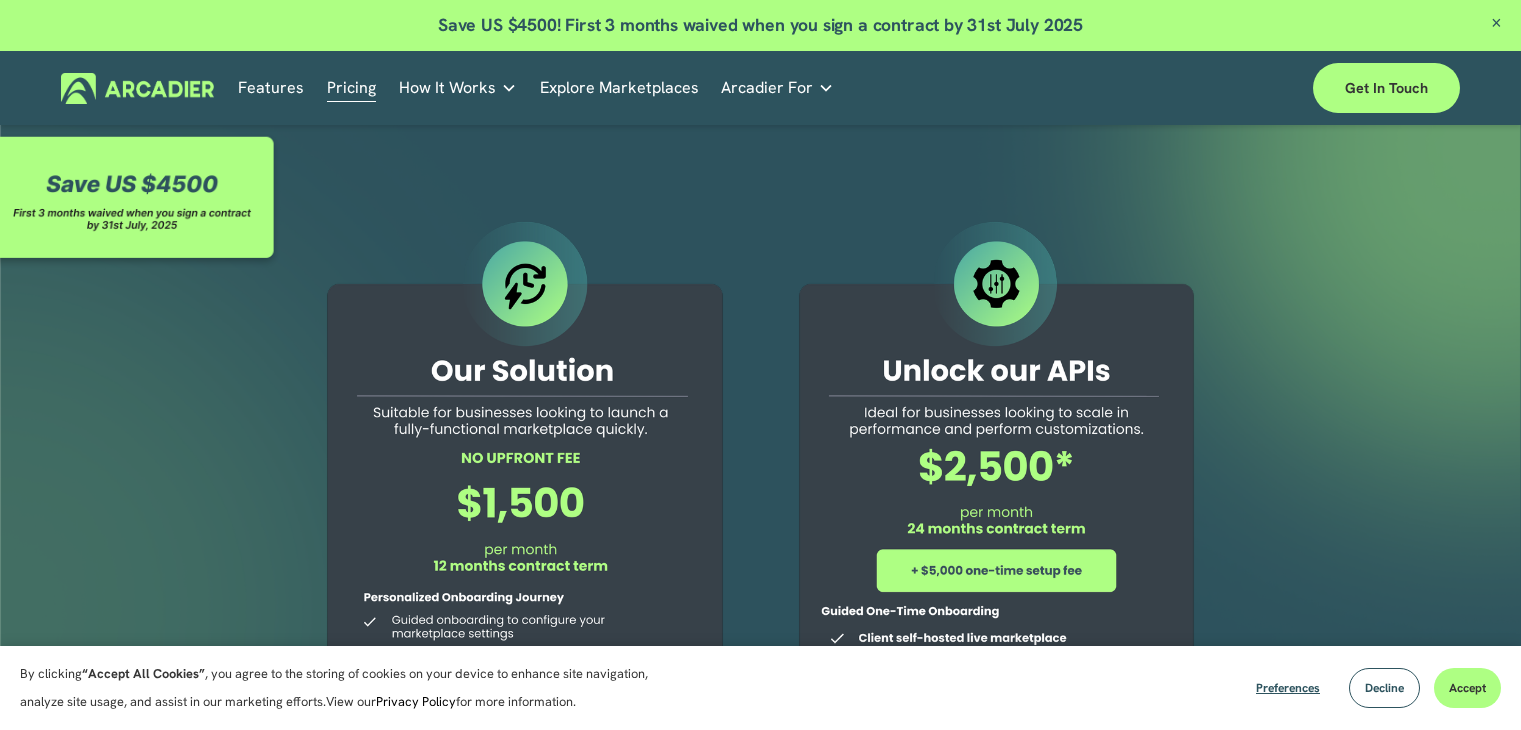 scroll, scrollTop: 0, scrollLeft: 0, axis: both 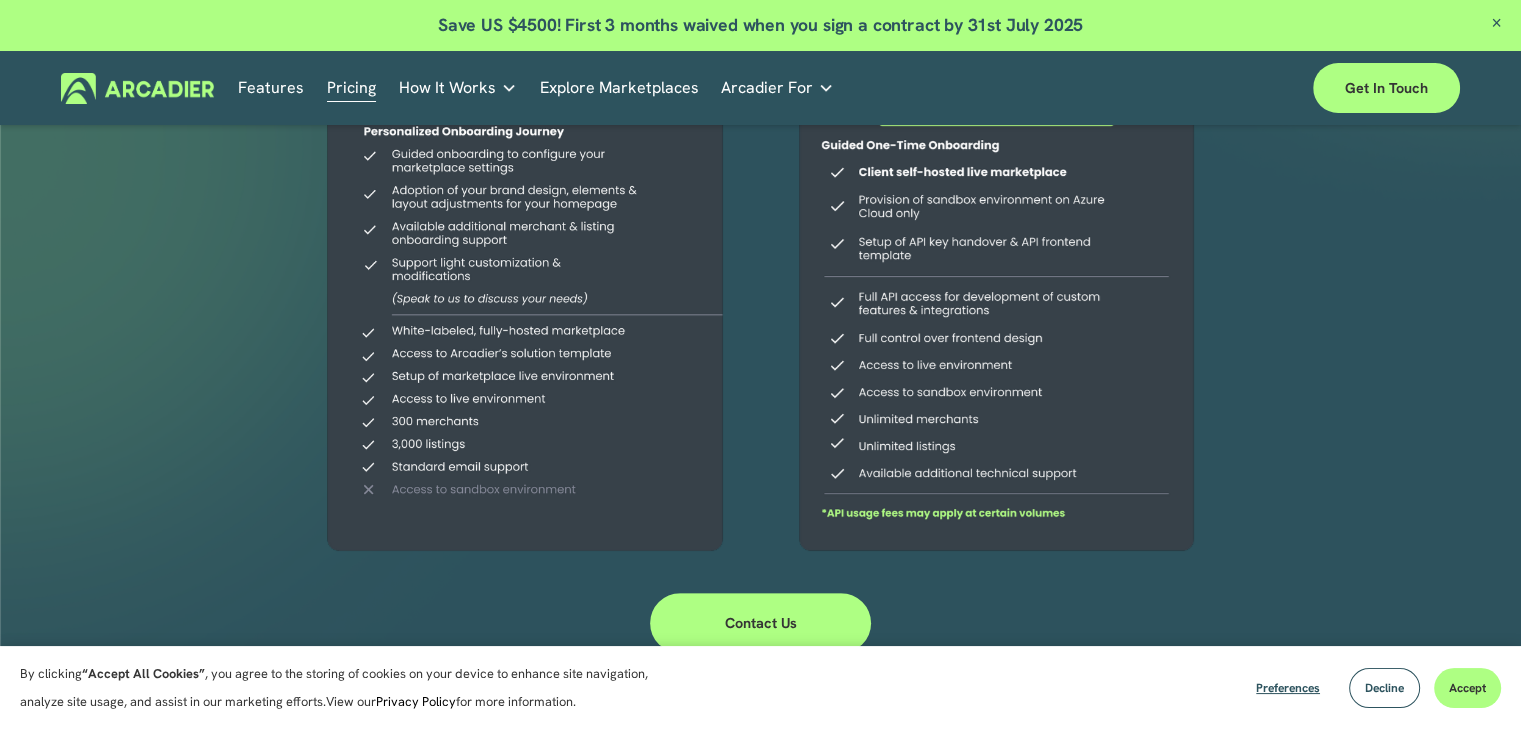 click at bounding box center (524, 156) 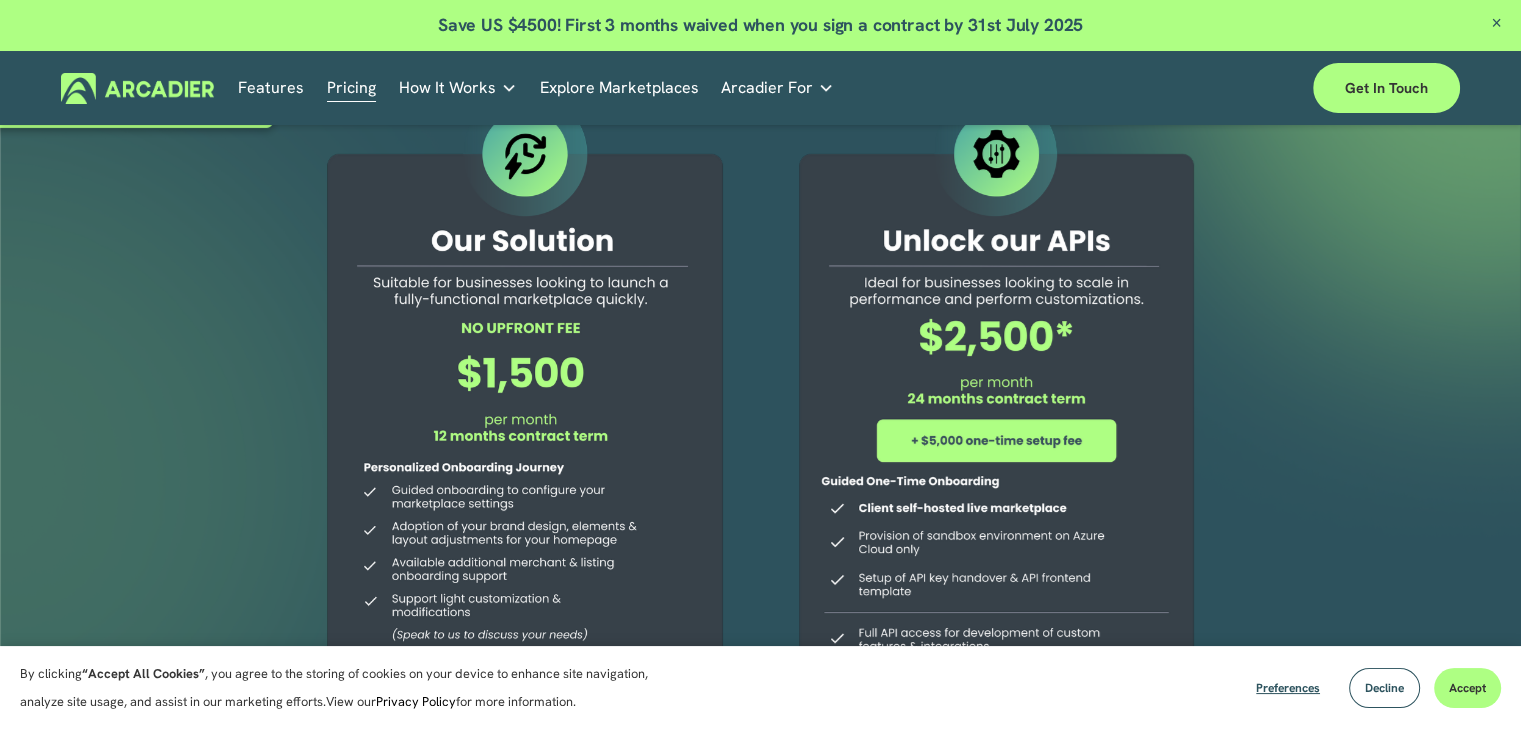 scroll, scrollTop: 0, scrollLeft: 0, axis: both 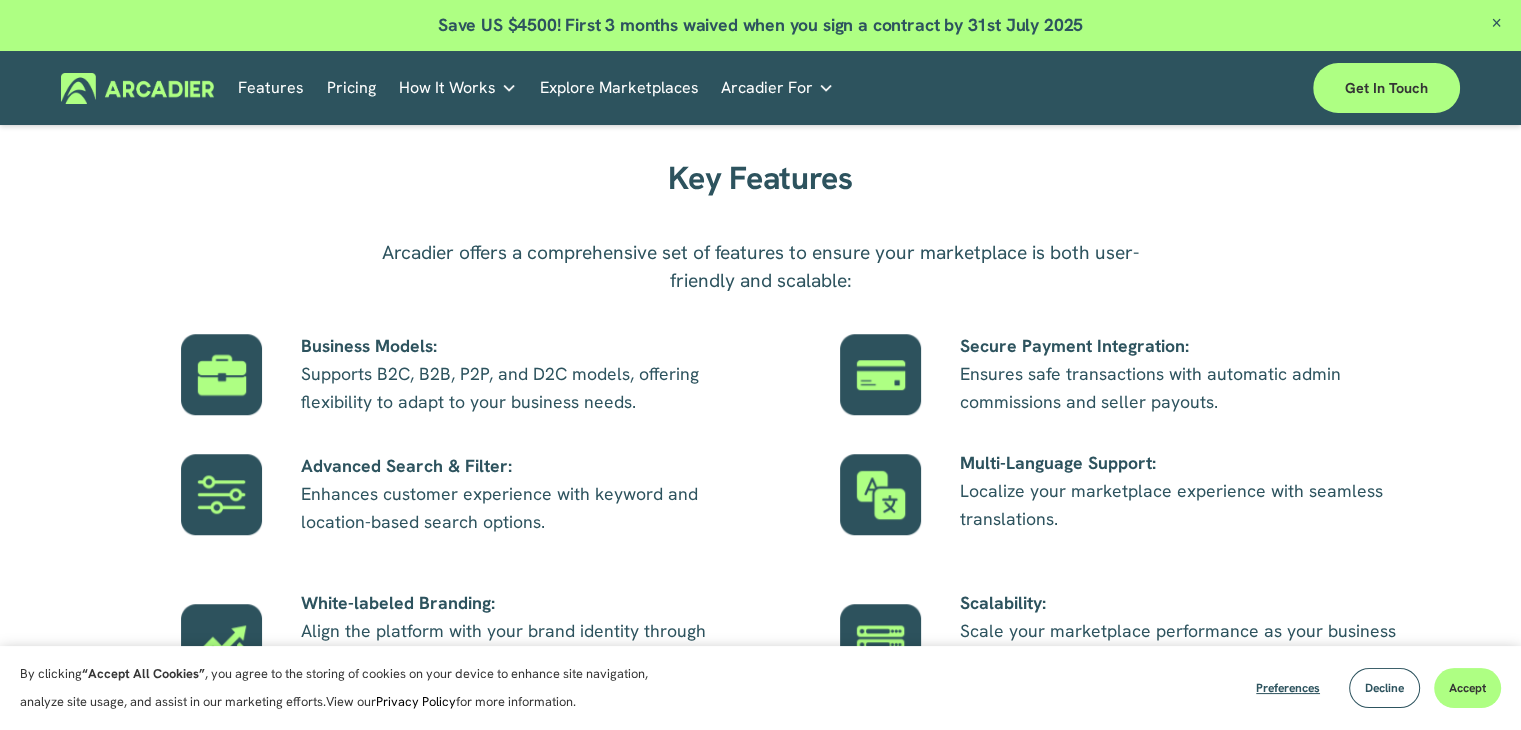 click on "Pricing" at bounding box center (351, 88) 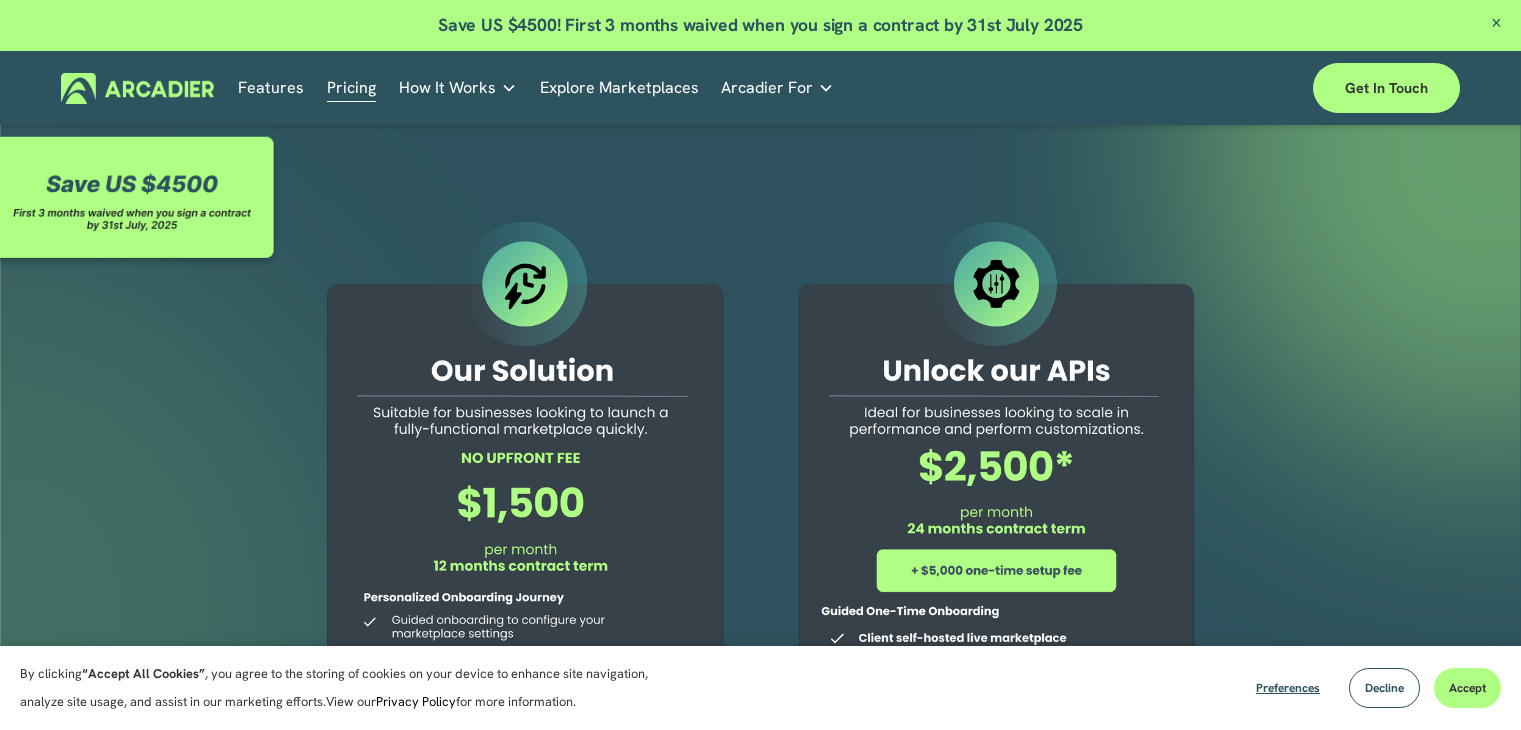 scroll, scrollTop: 0, scrollLeft: 0, axis: both 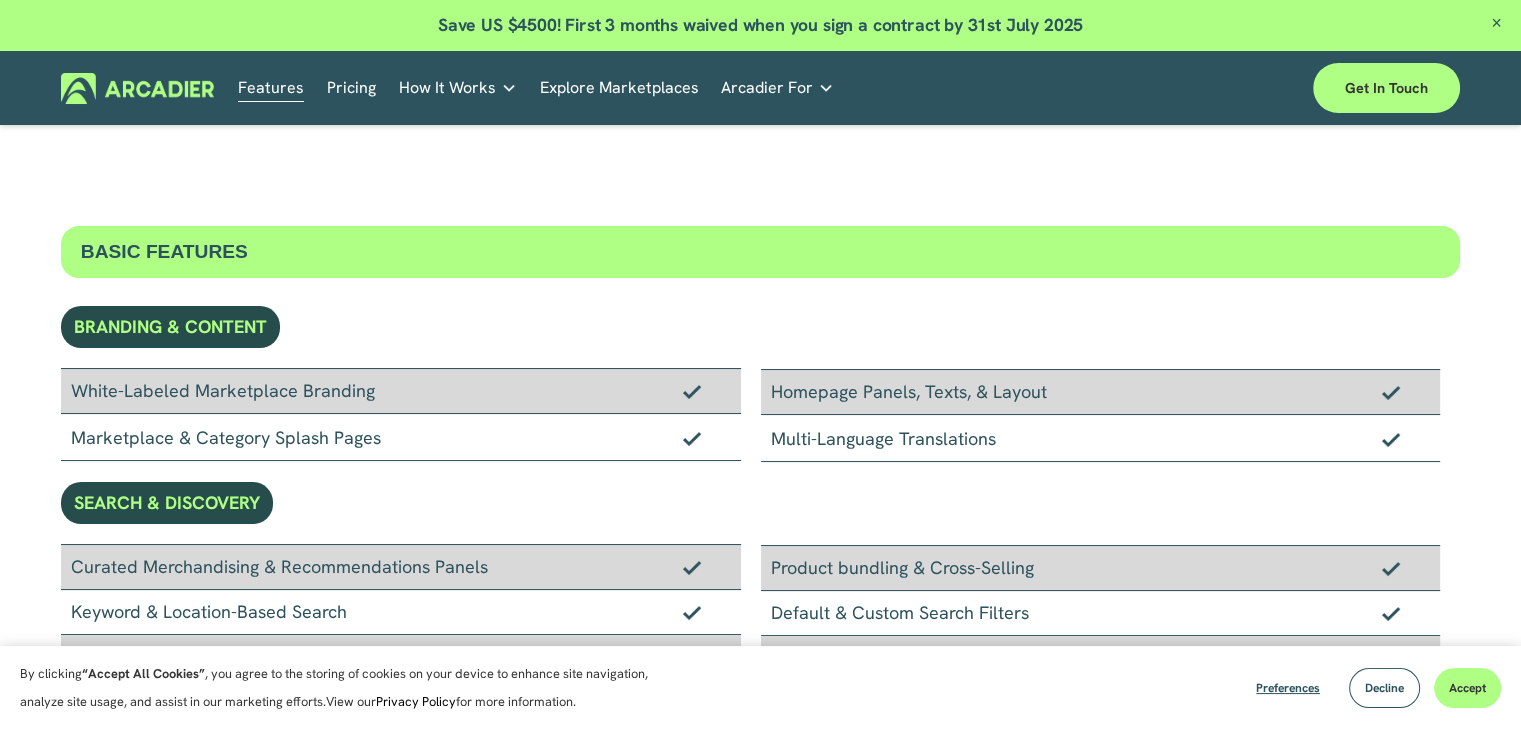 click on "Explore Marketplaces" at bounding box center (619, 88) 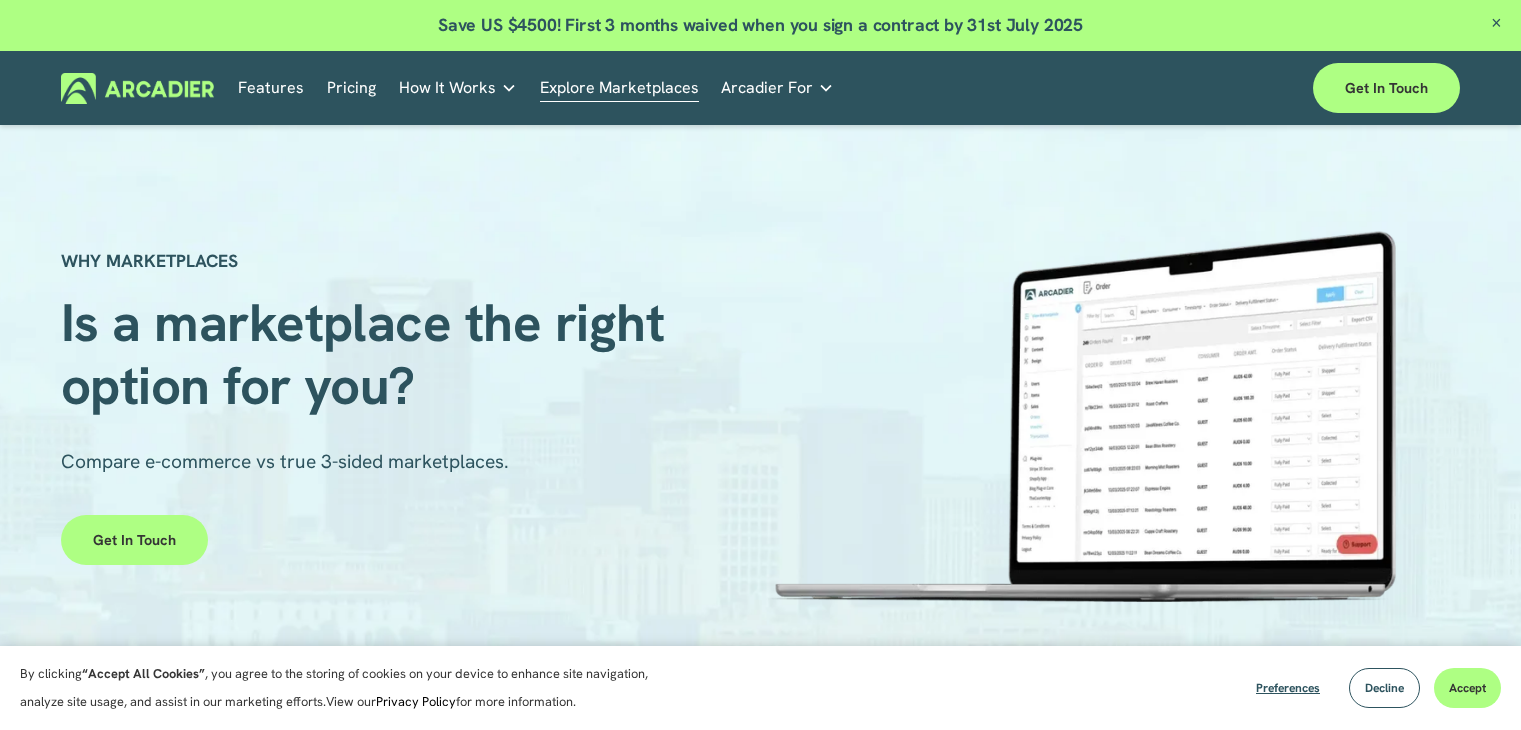 scroll, scrollTop: 0, scrollLeft: 0, axis: both 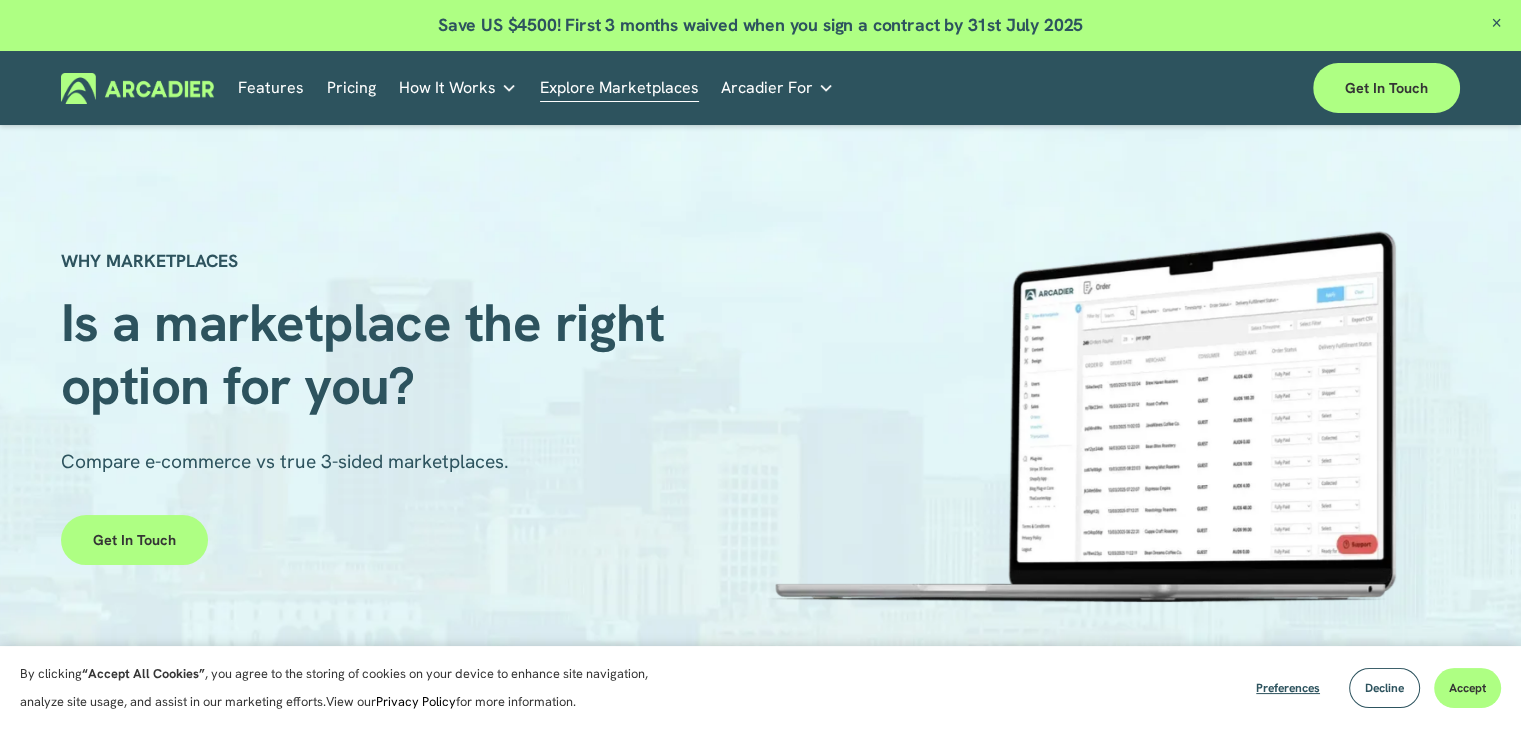 click at bounding box center (137, 88) 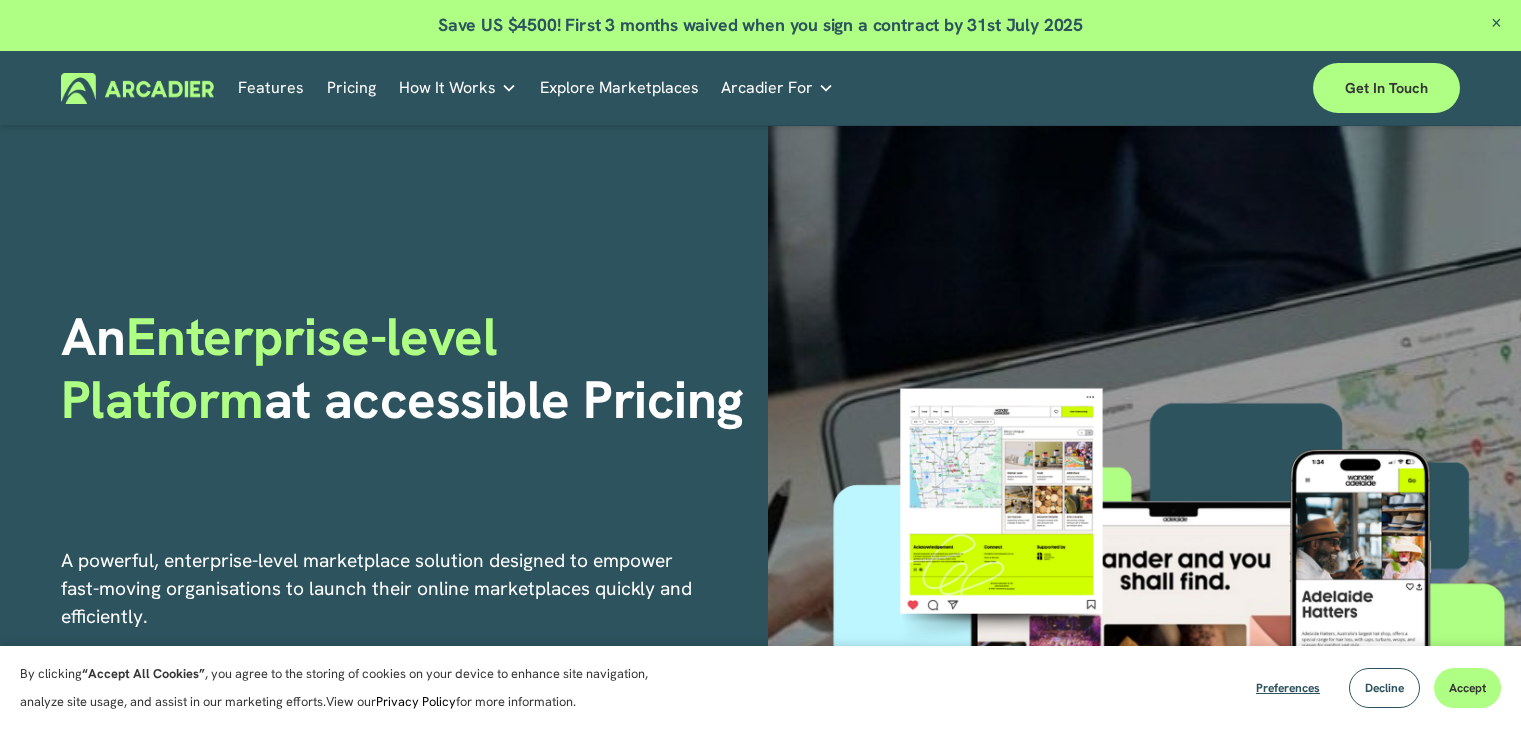 scroll, scrollTop: 1400, scrollLeft: 0, axis: vertical 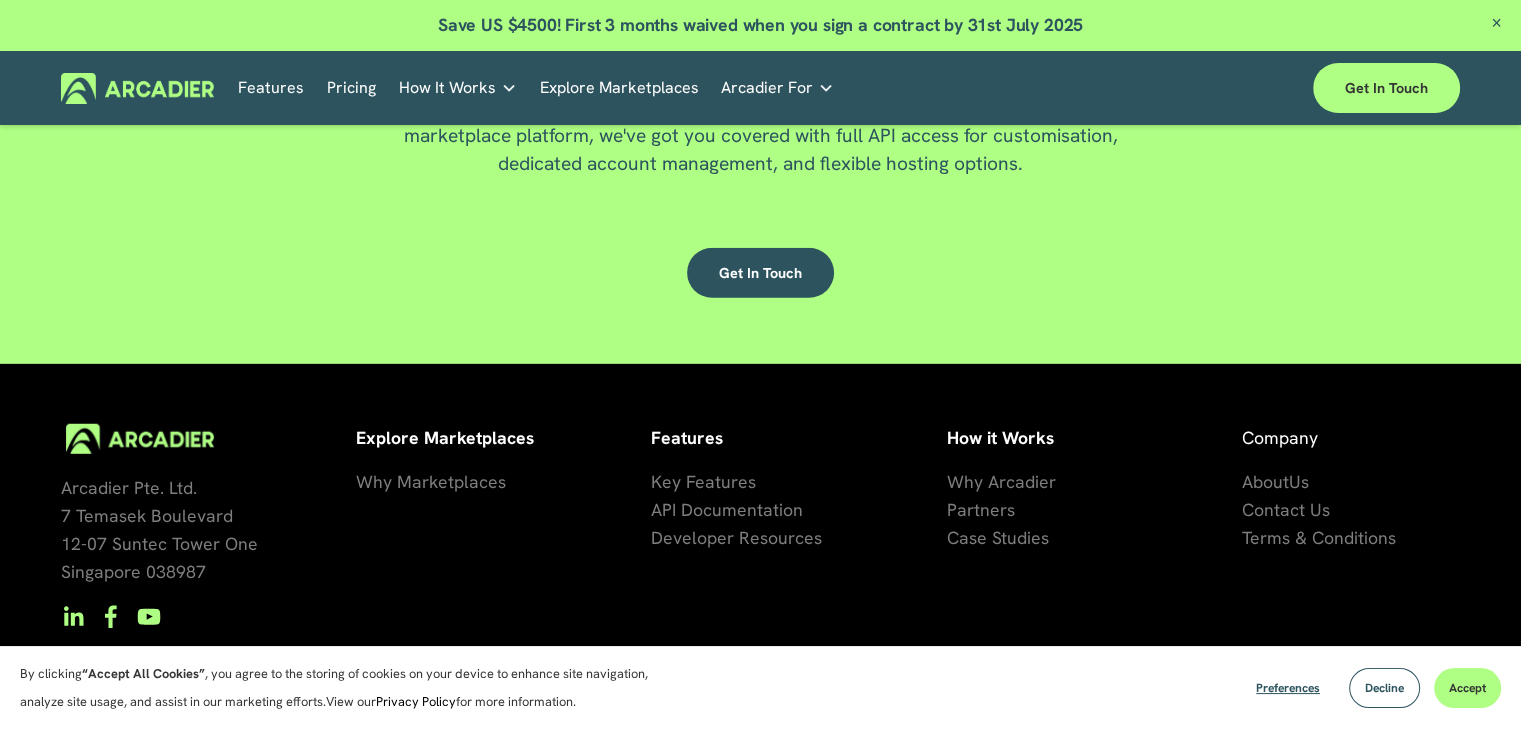 click on "Key Features" at bounding box center [703, 481] 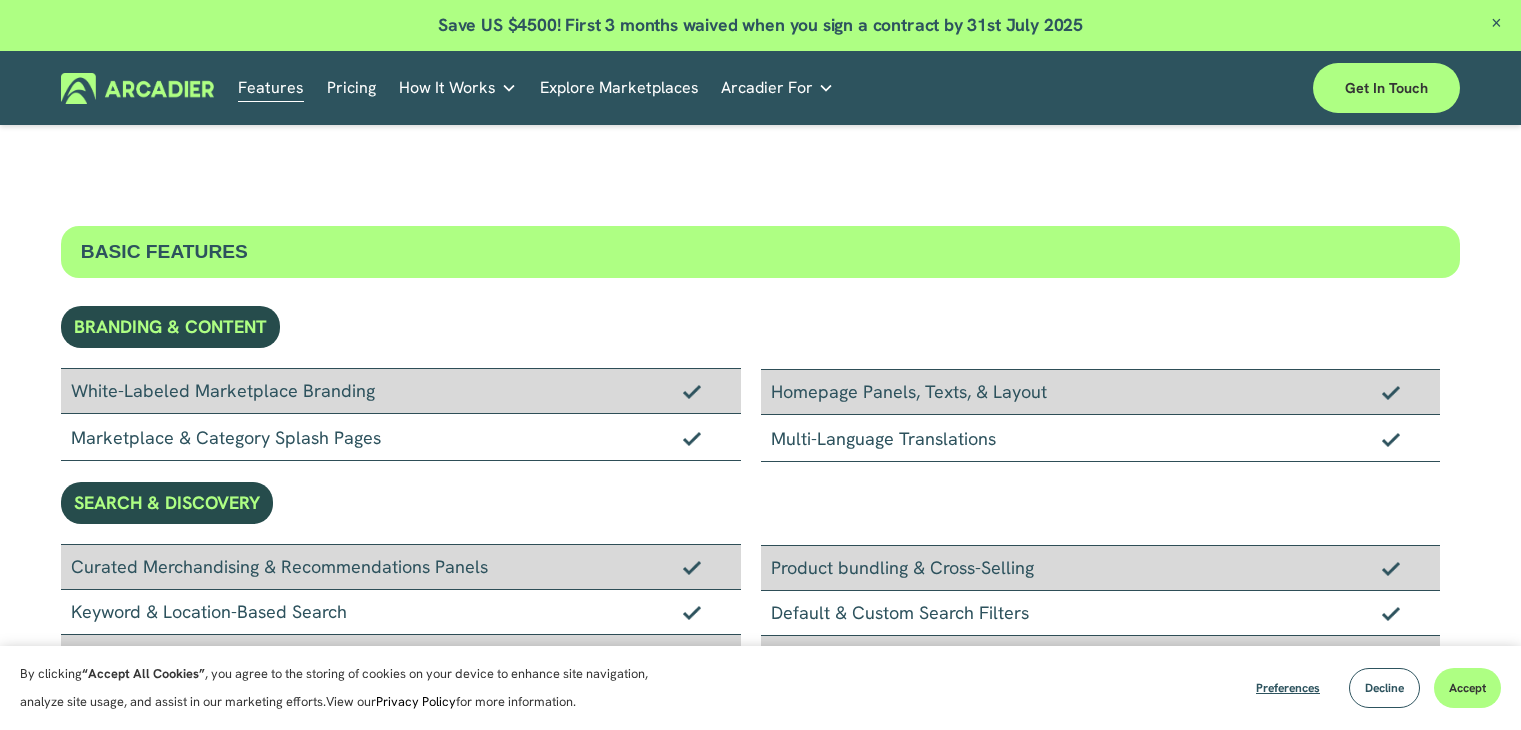 scroll, scrollTop: 0, scrollLeft: 0, axis: both 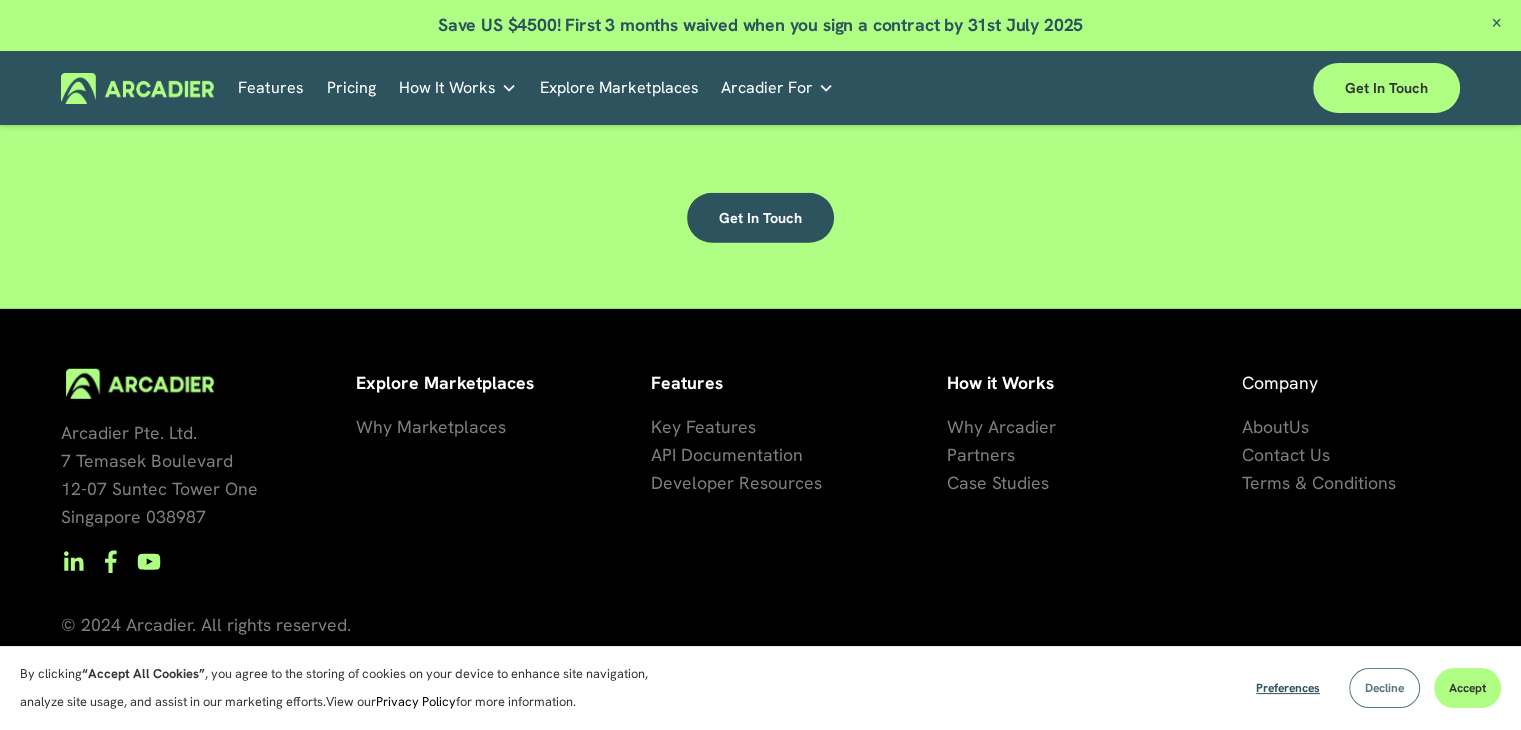 click on "Decline" at bounding box center (1384, 688) 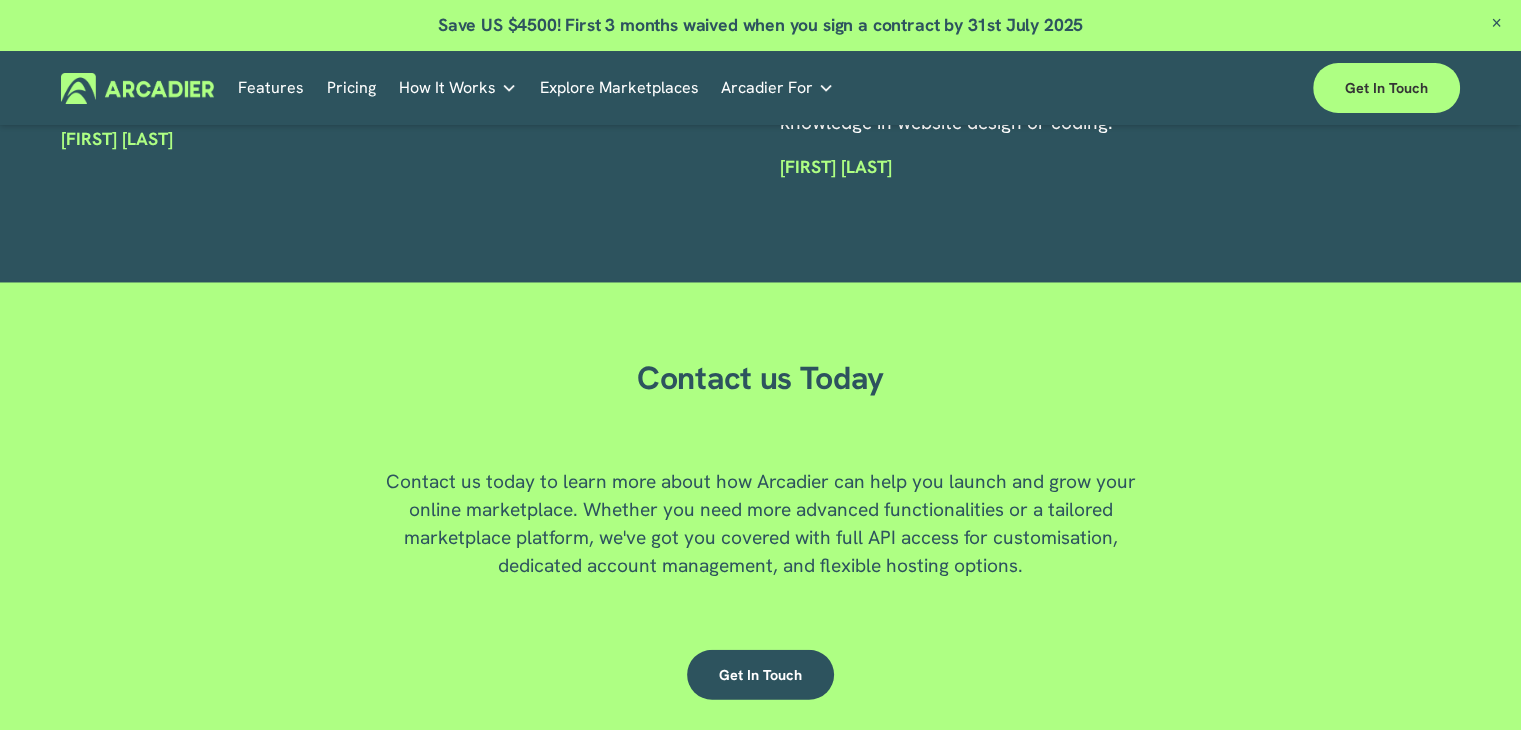 scroll, scrollTop: 5431, scrollLeft: 0, axis: vertical 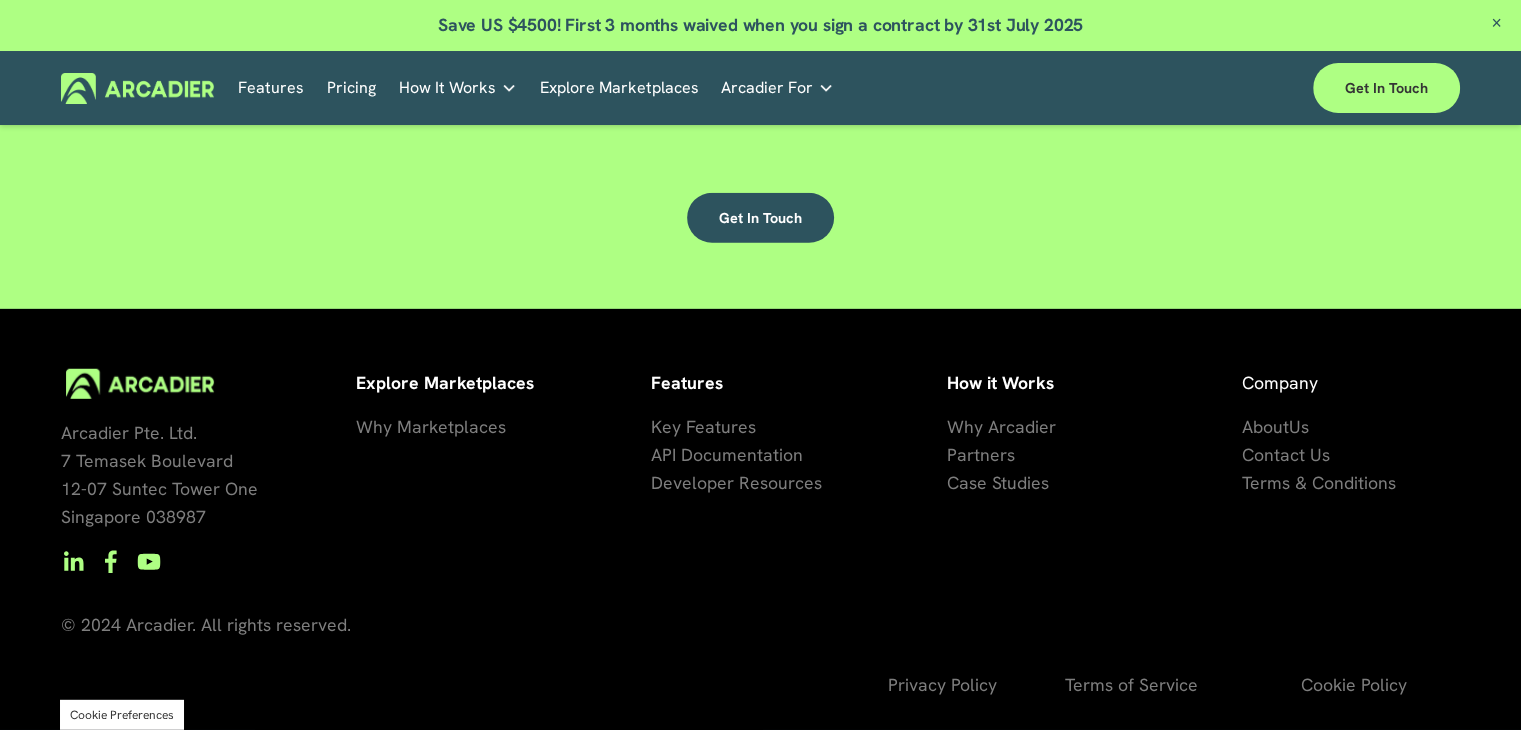 click on "se Studies" at bounding box center (1009, 482) 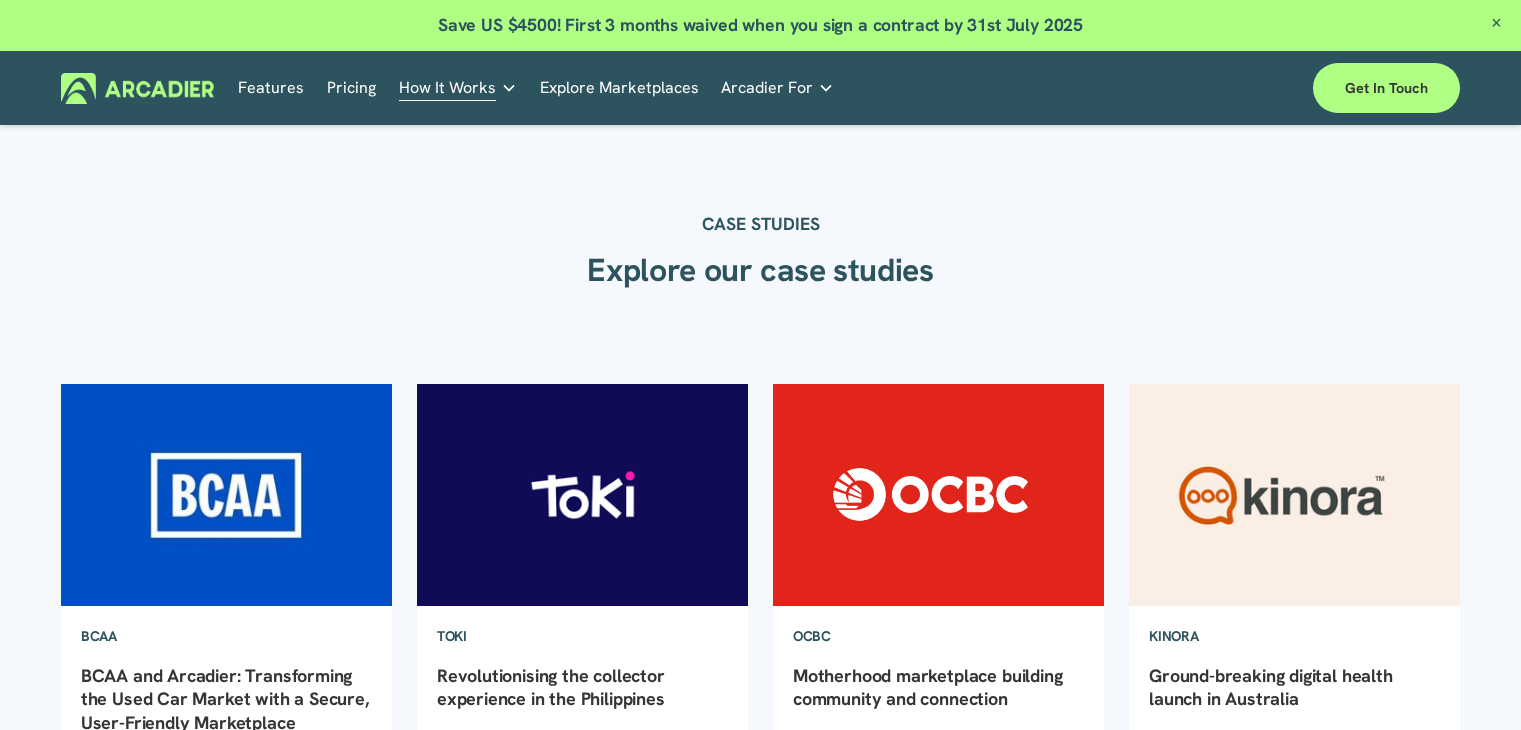 scroll, scrollTop: 0, scrollLeft: 0, axis: both 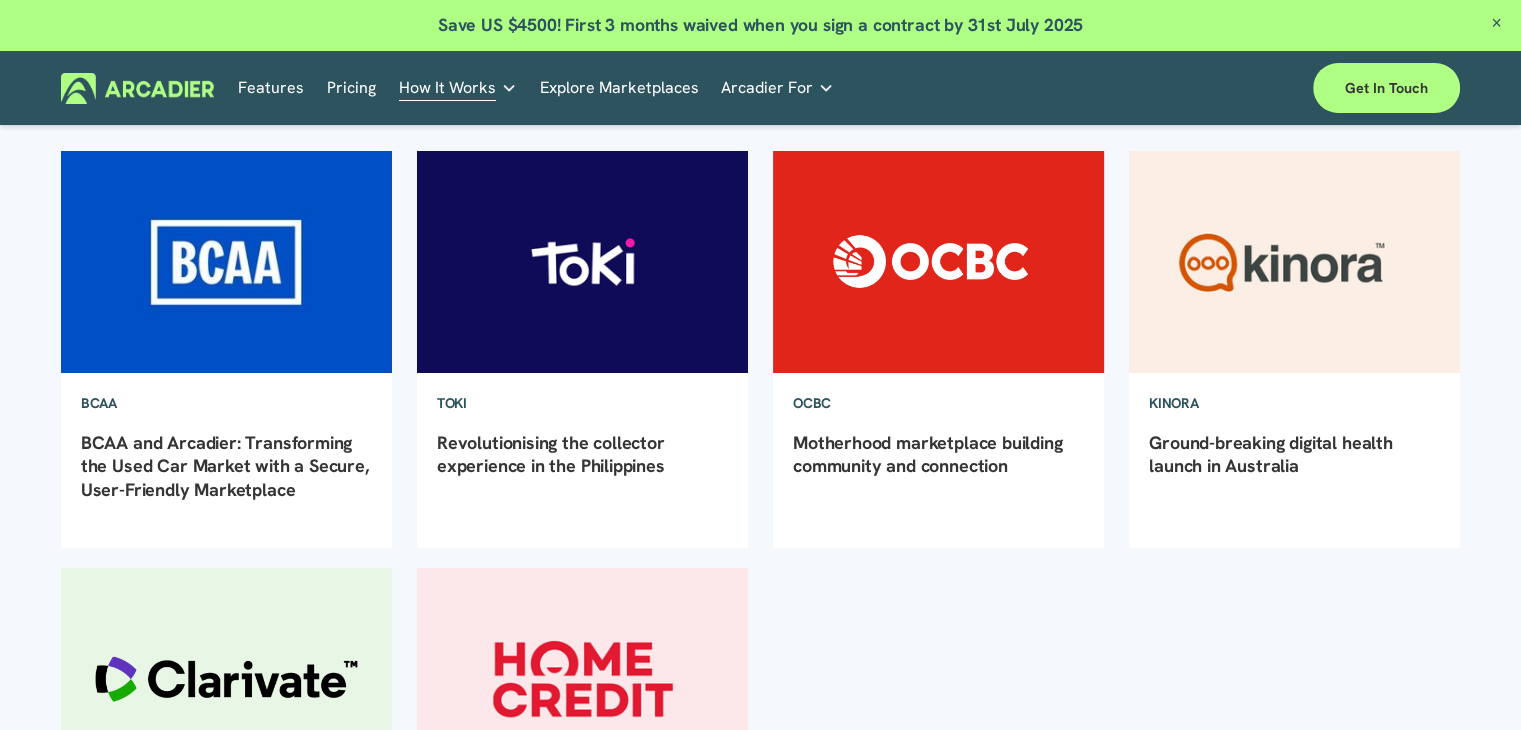 click on "Revolutionising the collector experience in the Philippines" at bounding box center [551, 454] 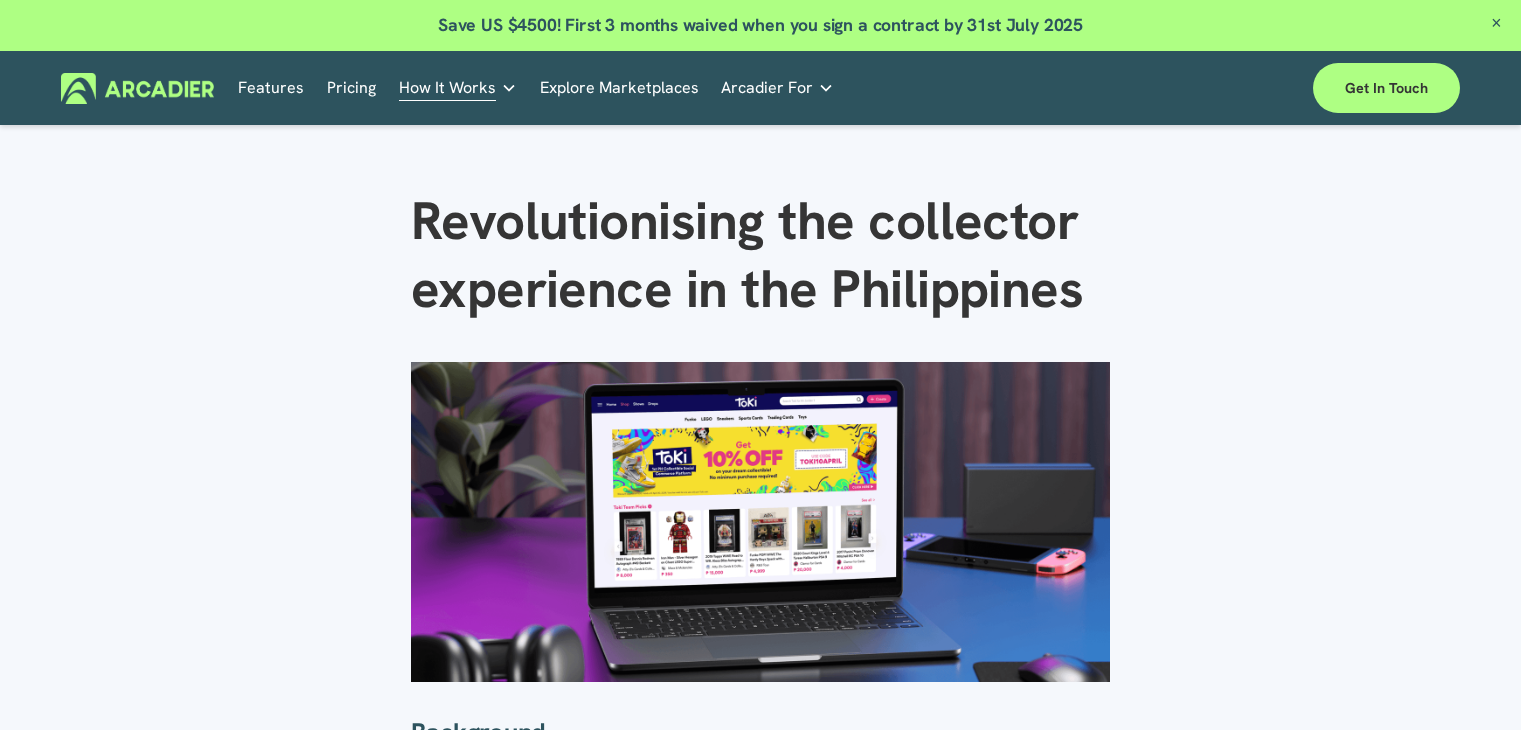 scroll, scrollTop: 0, scrollLeft: 0, axis: both 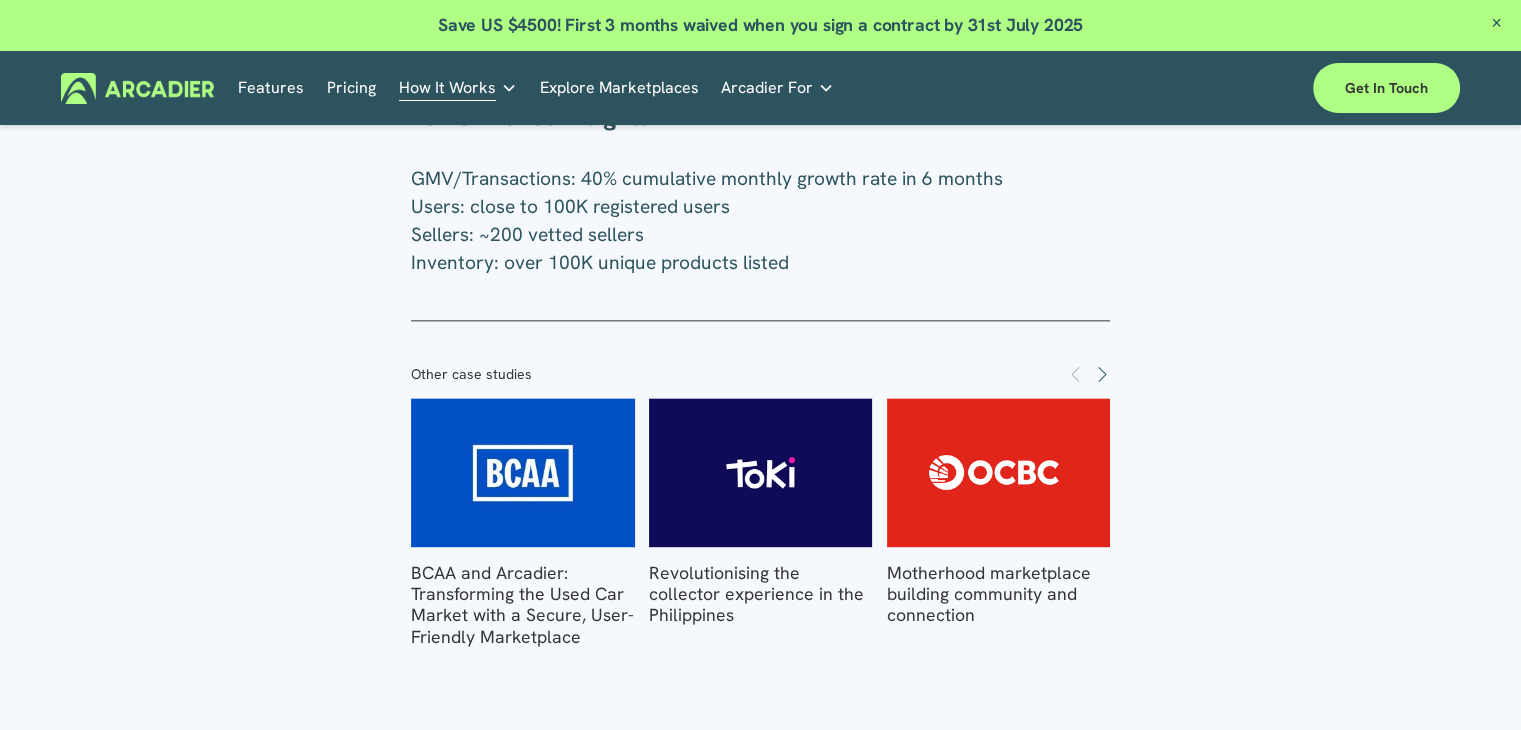 click at bounding box center [760, 472] 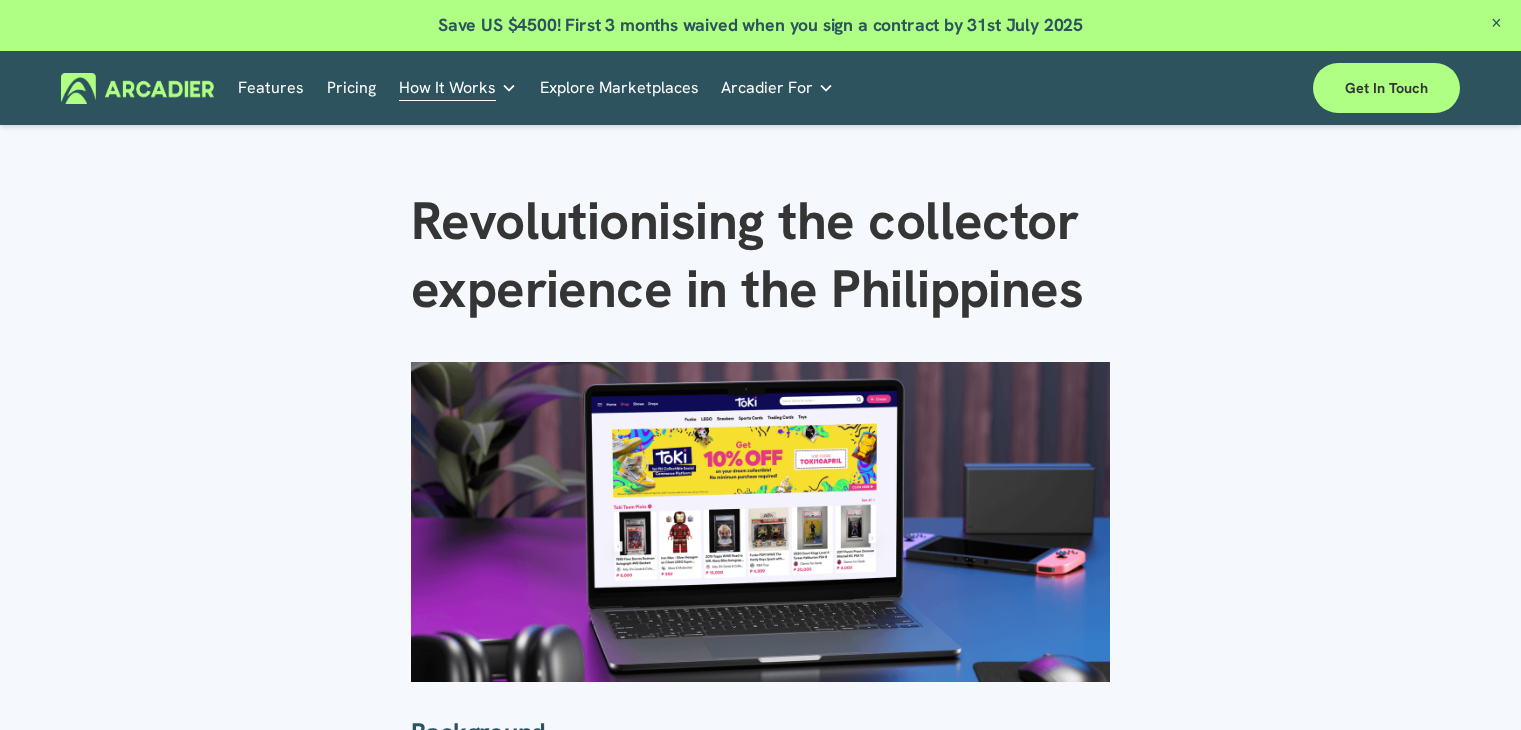 scroll, scrollTop: 0, scrollLeft: 0, axis: both 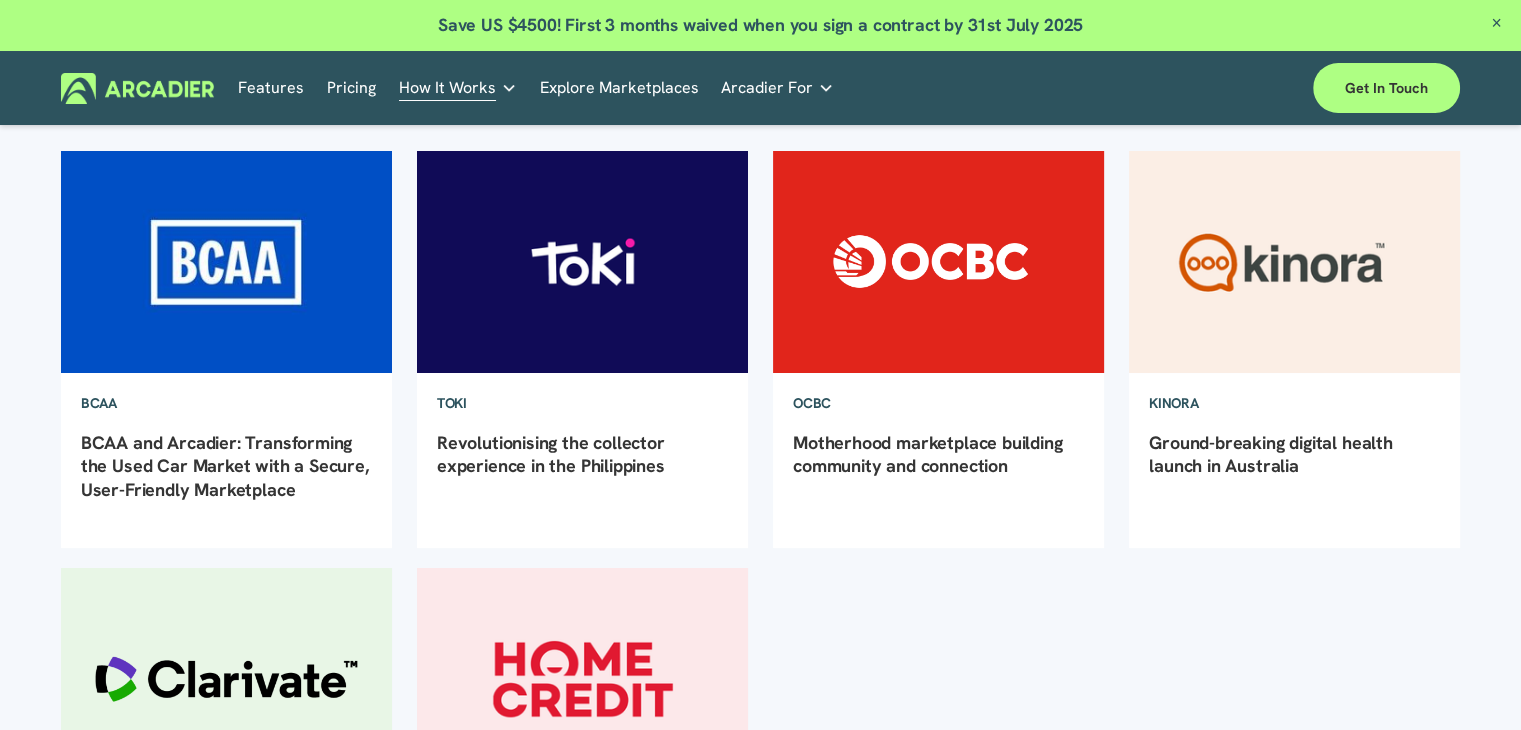 click on "Economic Development
Designed to support your visitor economy agenda and investment attraction efforts, all from one platform." at bounding box center [0, 0] 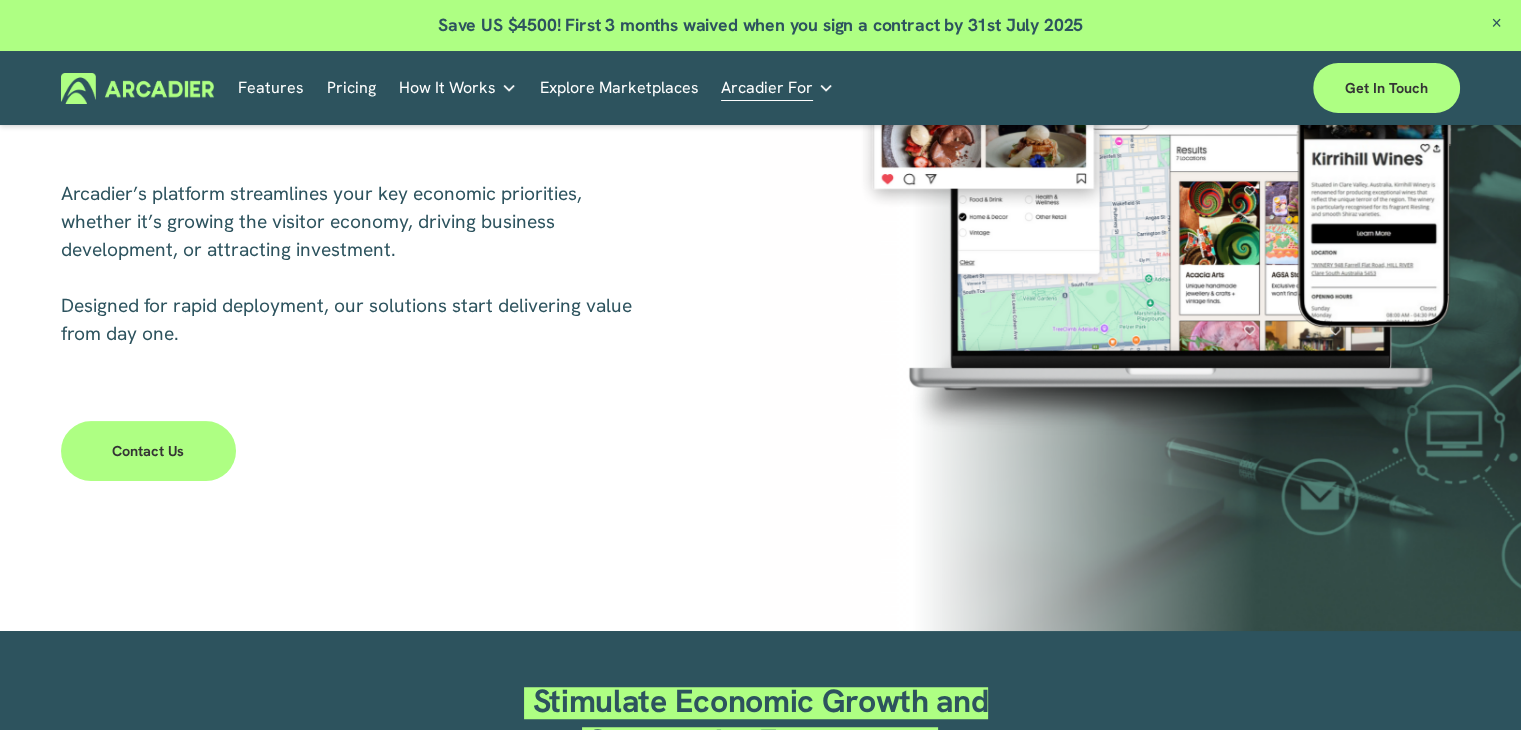 scroll, scrollTop: 0, scrollLeft: 0, axis: both 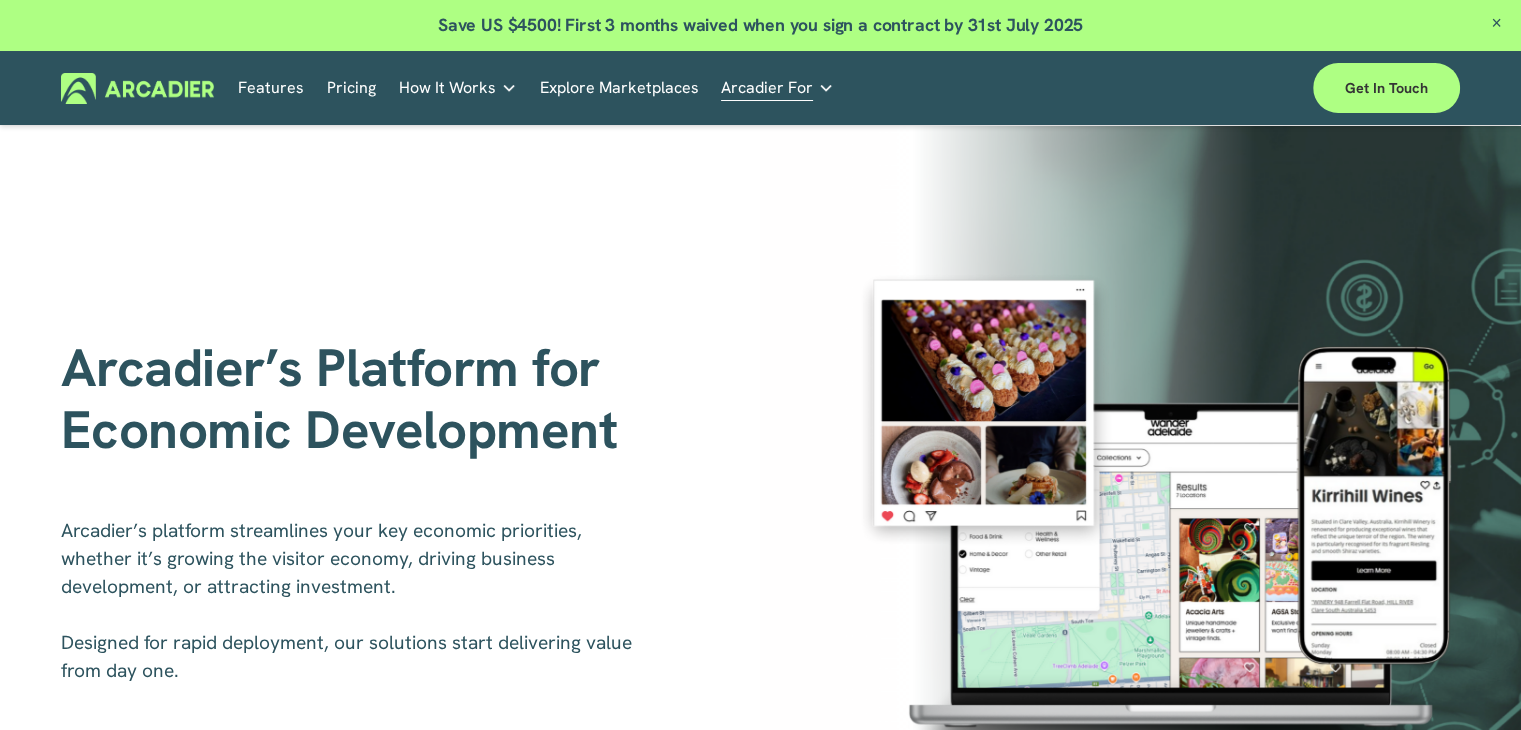 click at bounding box center (137, 88) 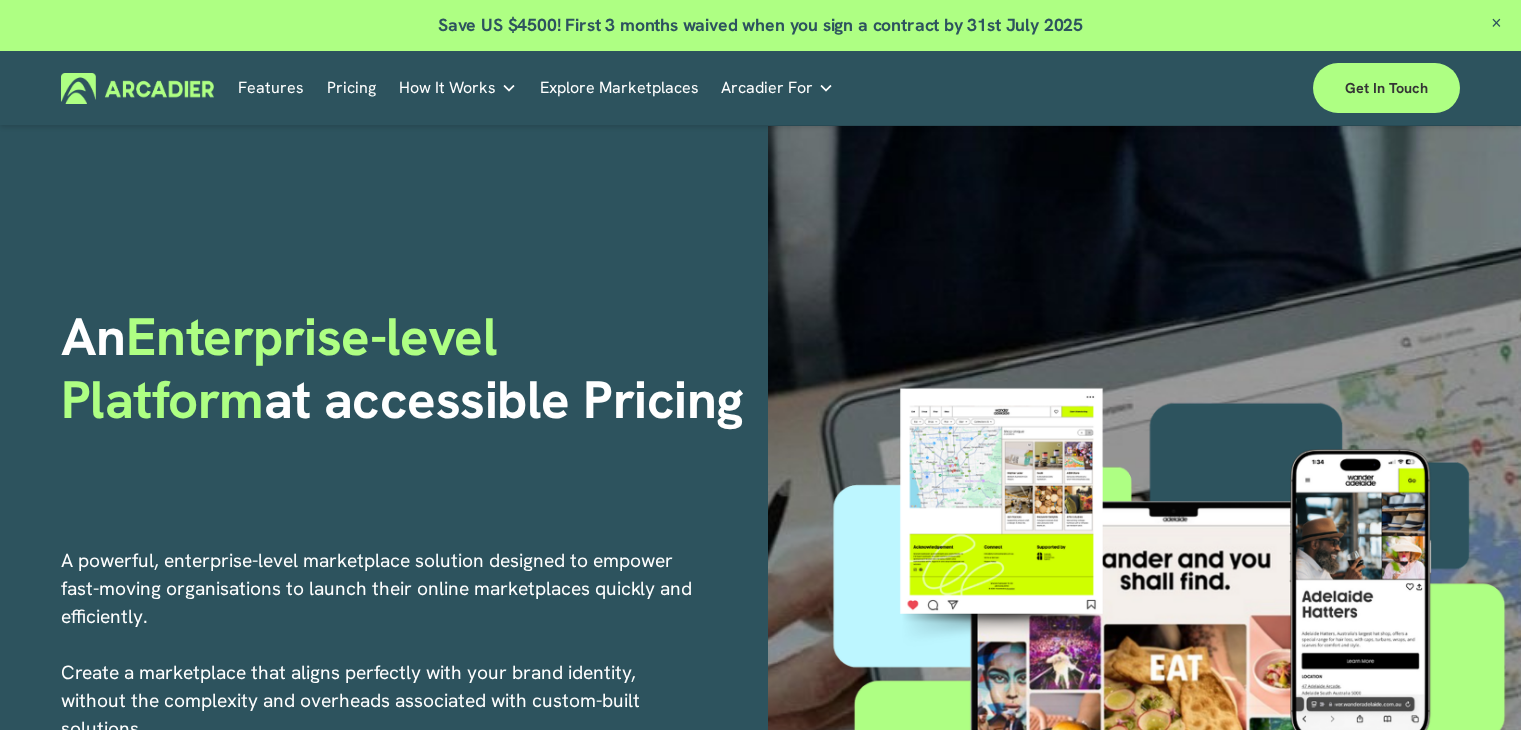 scroll, scrollTop: 466, scrollLeft: 0, axis: vertical 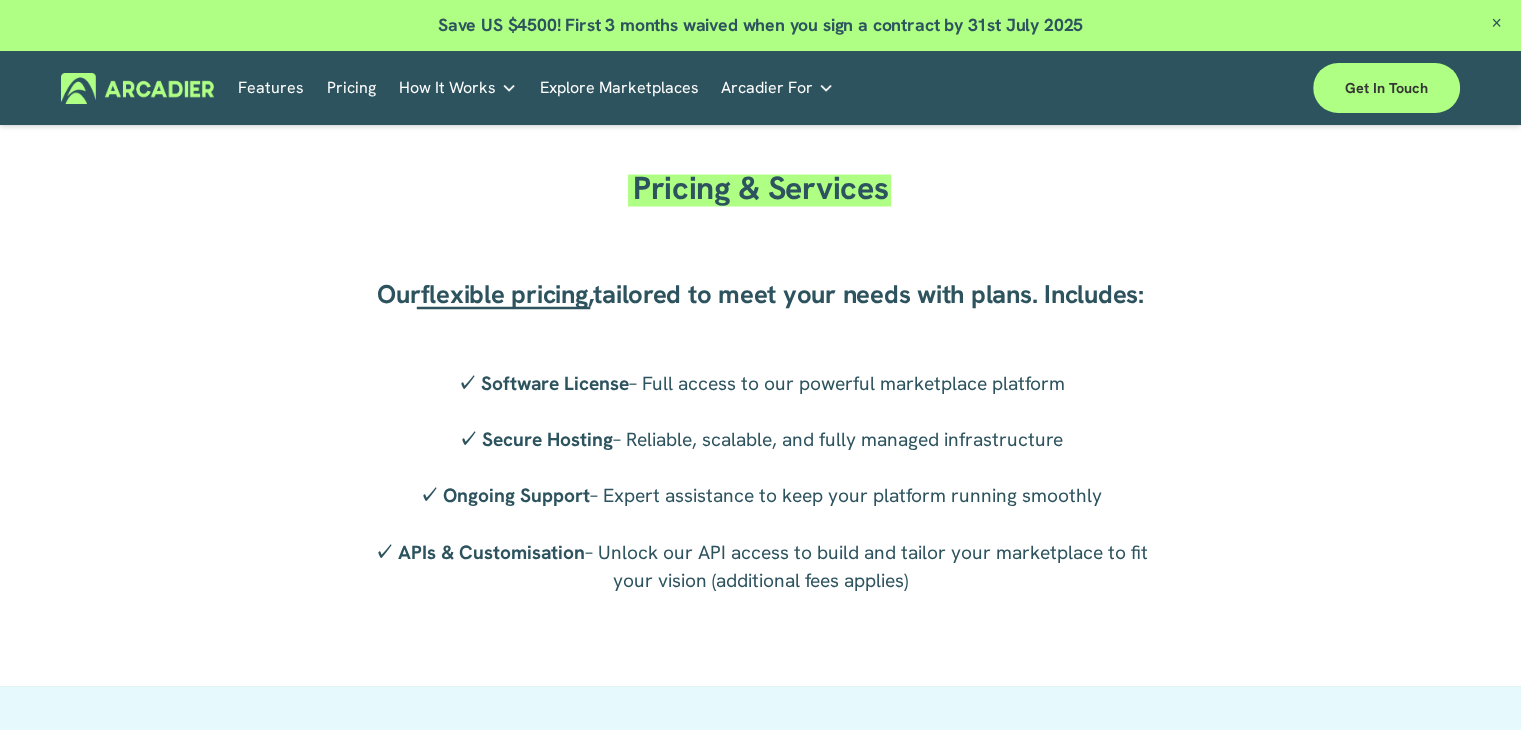 click on "✓   Software License  – Full access to our powerful marketplace platform ✓ Secure Hosting  – Reliable, scalable, and fully managed infrastructure  ✓ Ongoing Support  – Expert assistance to keep your platform running smoothly  ✓ APIs & Customisation  – Unlock our API access to build and tailor your marketplace to fit your vision (additional fees applies)" at bounding box center [760, 482] 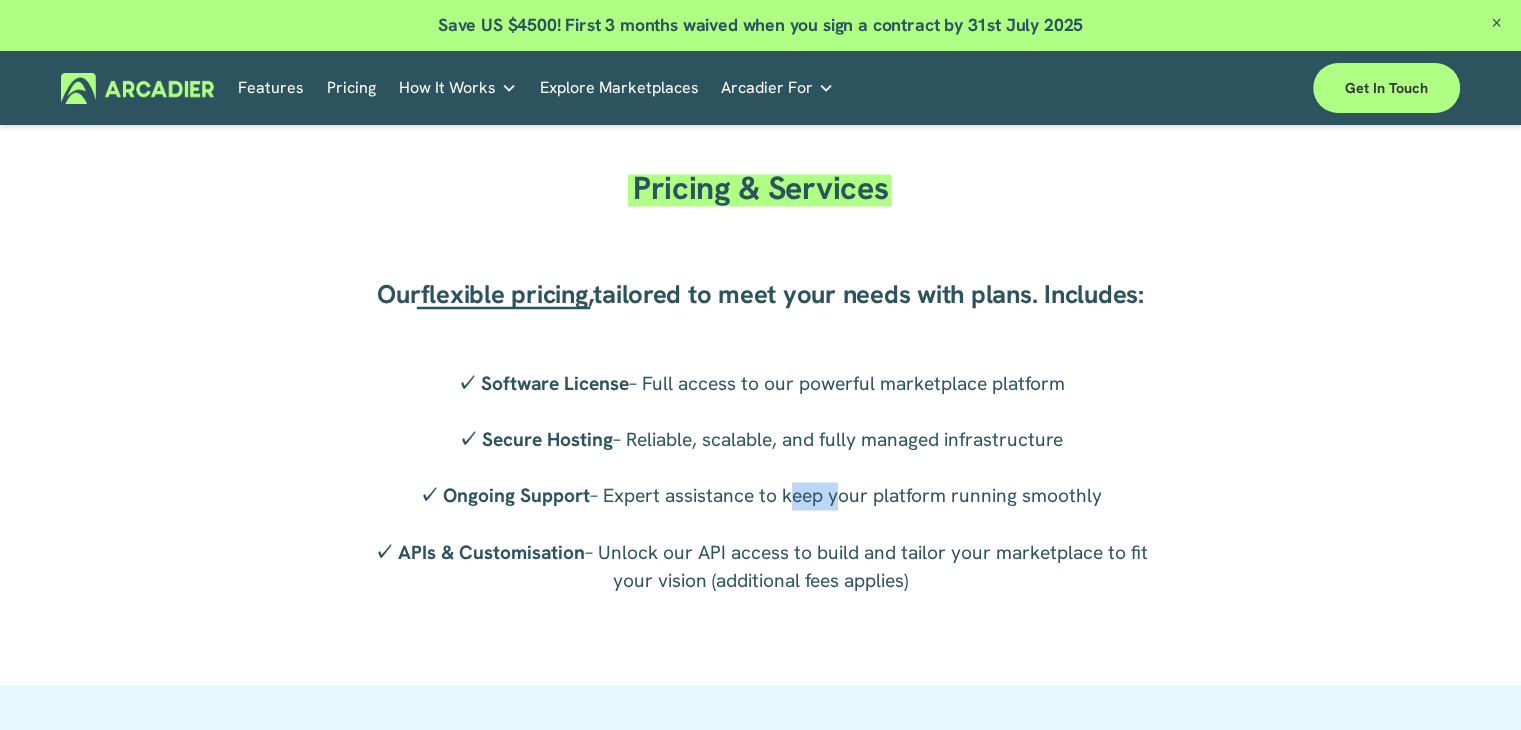 click on "✓   Software License  – Full access to our powerful marketplace platform ✓ Secure Hosting  – Reliable, scalable, and fully managed infrastructure  ✓ Ongoing Support  – Expert assistance to keep your platform running smoothly  ✓ APIs & Customisation  – Unlock our API access to build and tailor your marketplace to fit your vision (additional fees applies)" at bounding box center [760, 482] 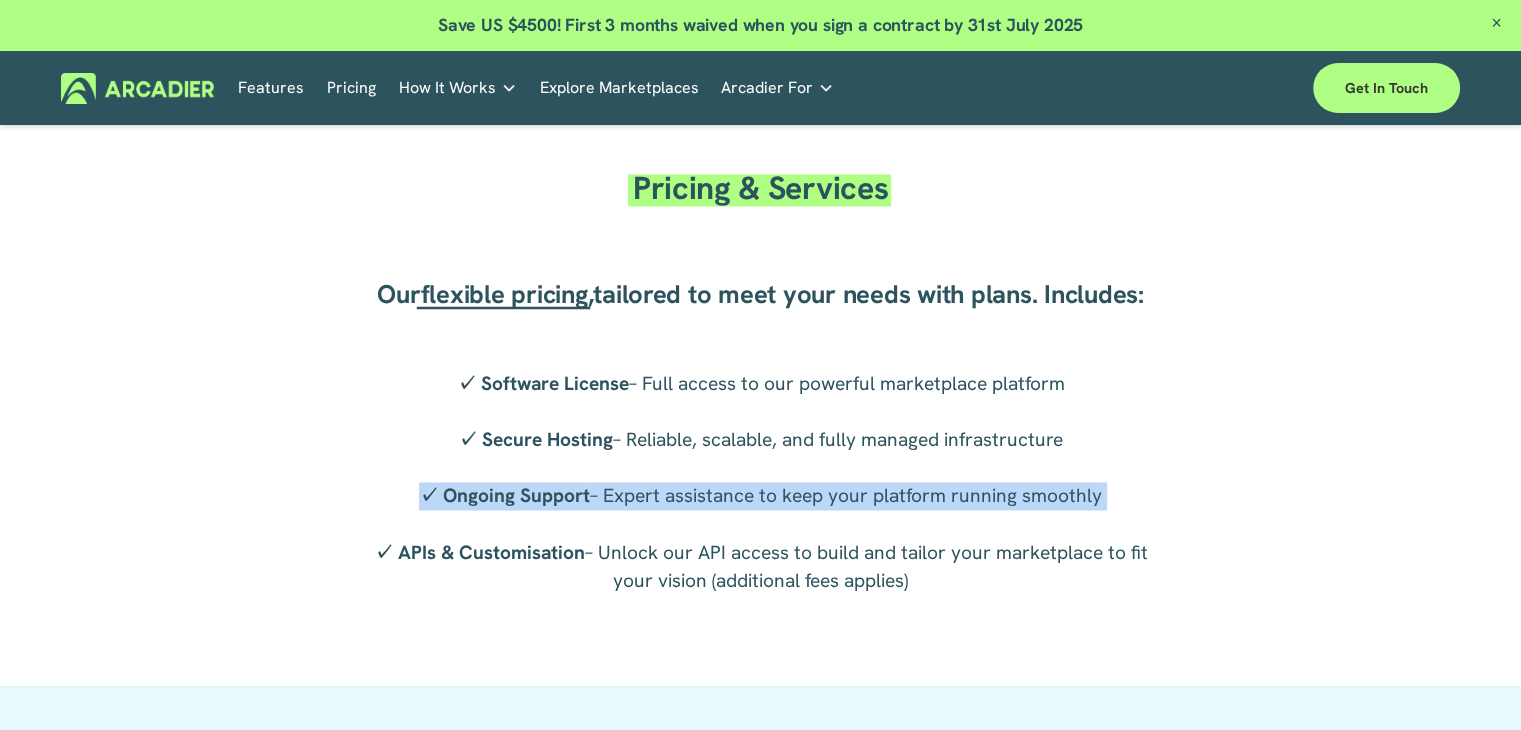click on "✓   Software License  – Full access to our powerful marketplace platform ✓ Secure Hosting  – Reliable, scalable, and fully managed infrastructure  ✓ Ongoing Support  – Expert assistance to keep your platform running smoothly  ✓ APIs & Customisation  – Unlock our API access to build and tailor your marketplace to fit your vision (additional fees applies)" at bounding box center (760, 482) 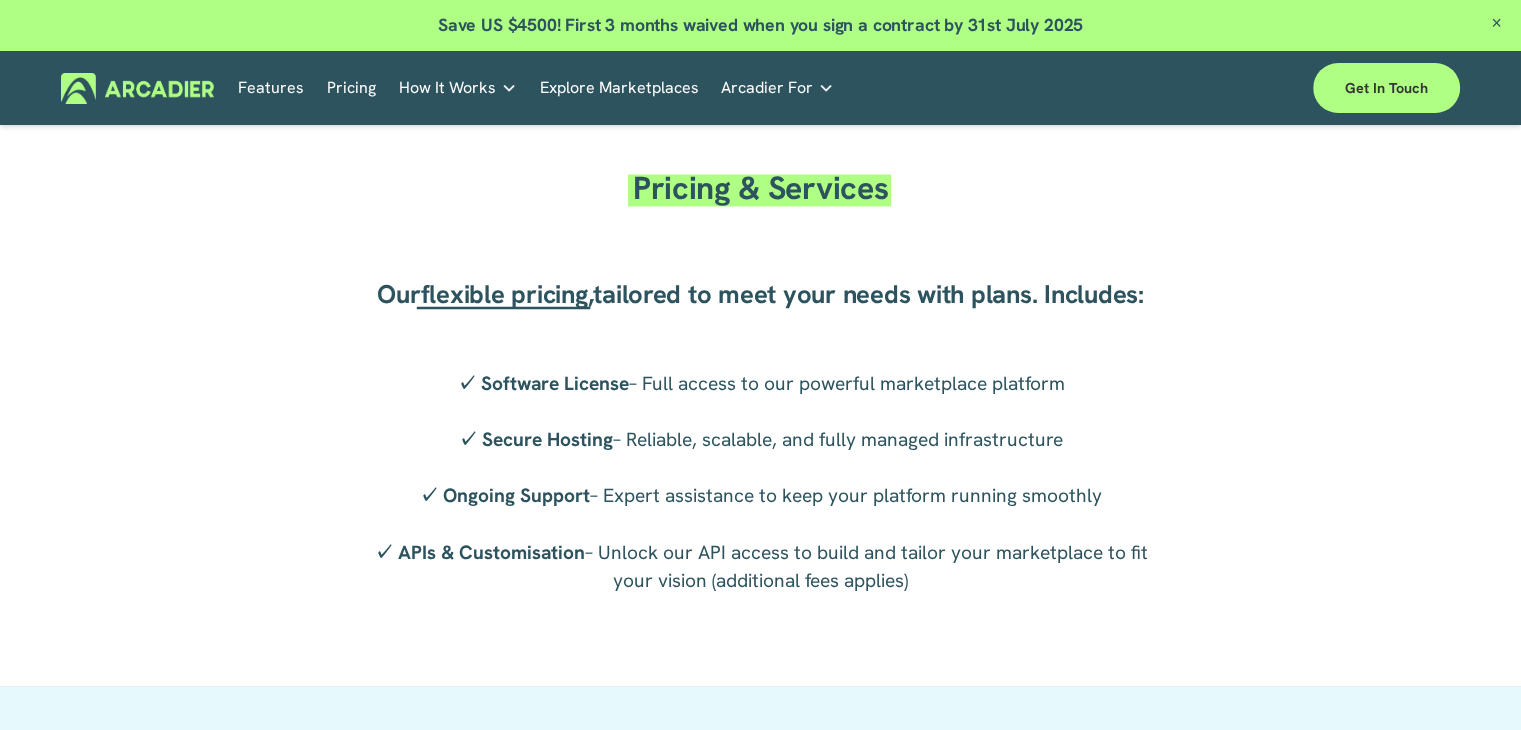 click on "✓   Software License  – Full access to our powerful marketplace platform ✓ Secure Hosting  – Reliable, scalable, and fully managed infrastructure  ✓ Ongoing Support  – Expert assistance to keep your platform running smoothly  ✓ APIs & Customisation  – Unlock our API access to build and tailor your marketplace to fit your vision (additional fees applies)" at bounding box center [760, 482] 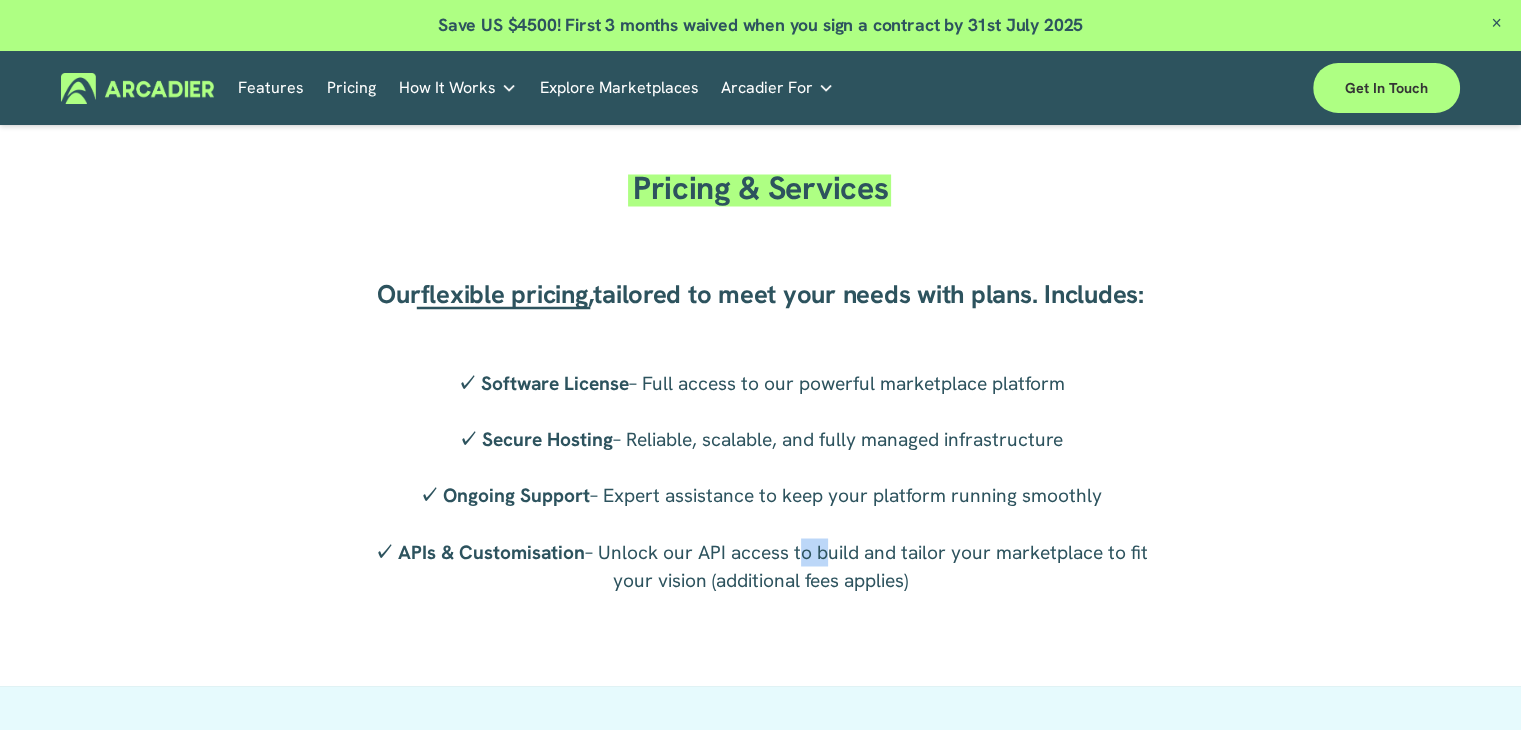 click on "✓   Software License  – Full access to our powerful marketplace platform ✓ Secure Hosting  – Reliable, scalable, and fully managed infrastructure  ✓ Ongoing Support  – Expert assistance to keep your platform running smoothly  ✓ APIs & Customisation  – Unlock our API access to build and tailor your marketplace to fit your vision (additional fees applies)" at bounding box center (760, 482) 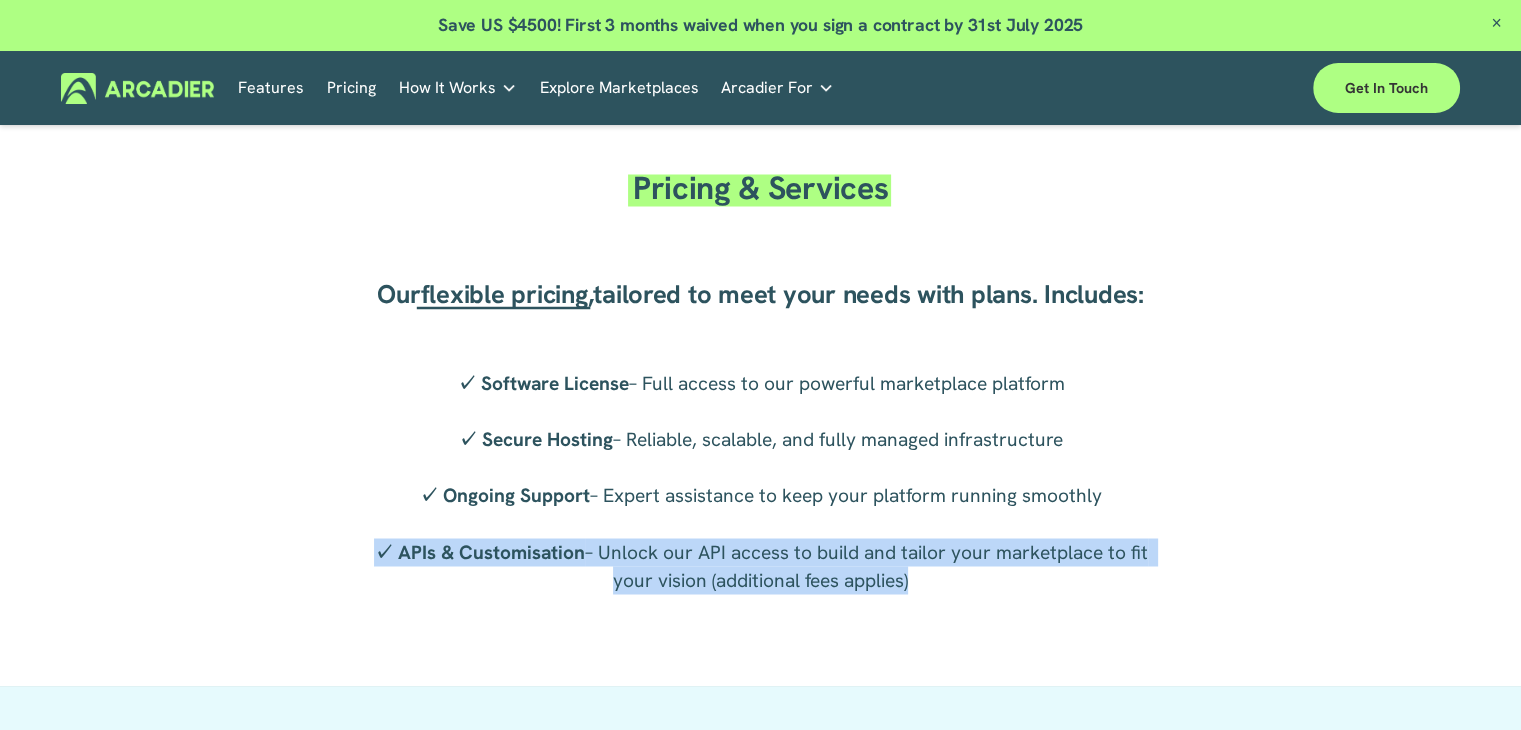 click on "✓   Software License  – Full access to our powerful marketplace platform ✓ Secure Hosting  – Reliable, scalable, and fully managed infrastructure  ✓ Ongoing Support  – Expert assistance to keep your platform running smoothly  ✓ APIs & Customisation  – Unlock our API access to build and tailor your marketplace to fit your vision (additional fees applies)" at bounding box center (760, 482) 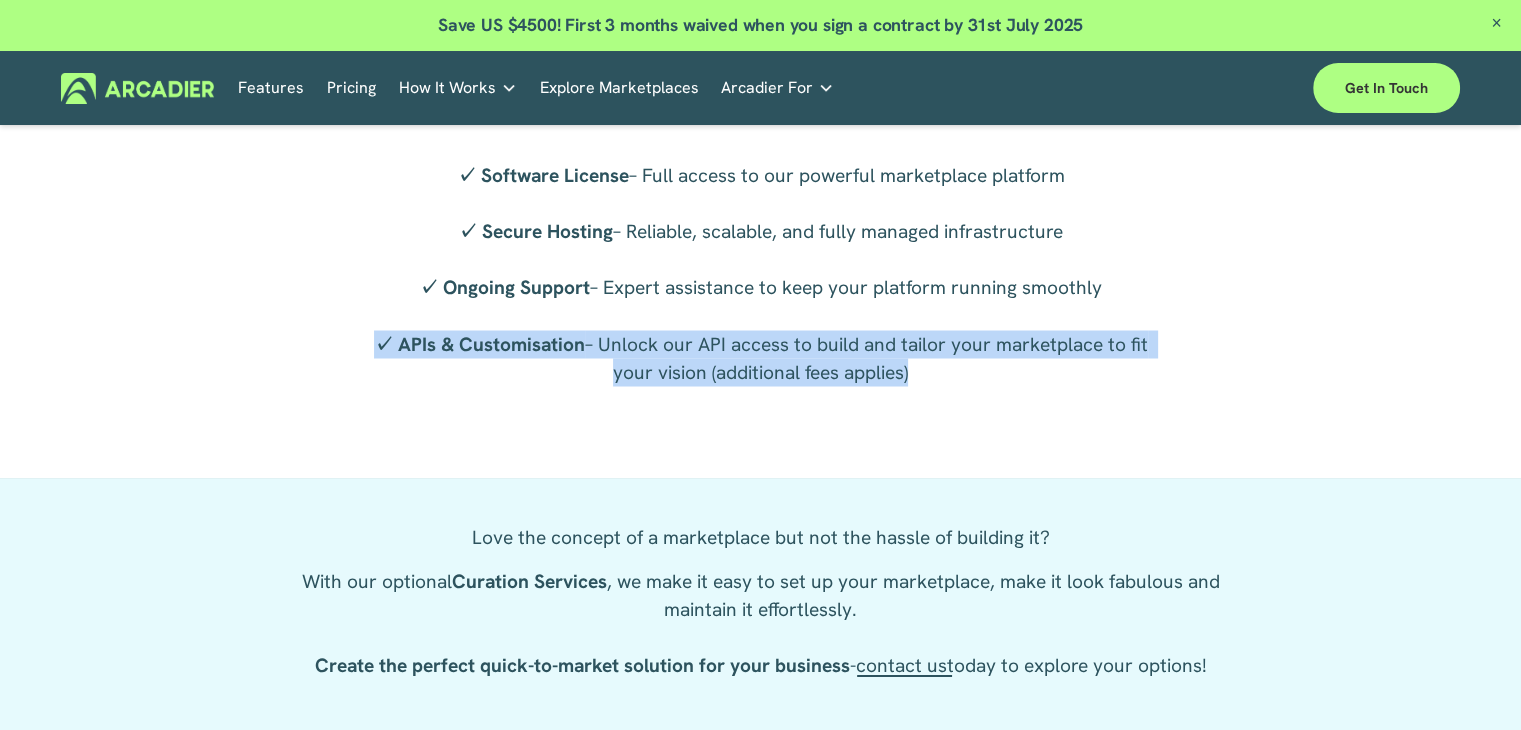 scroll, scrollTop: 3500, scrollLeft: 0, axis: vertical 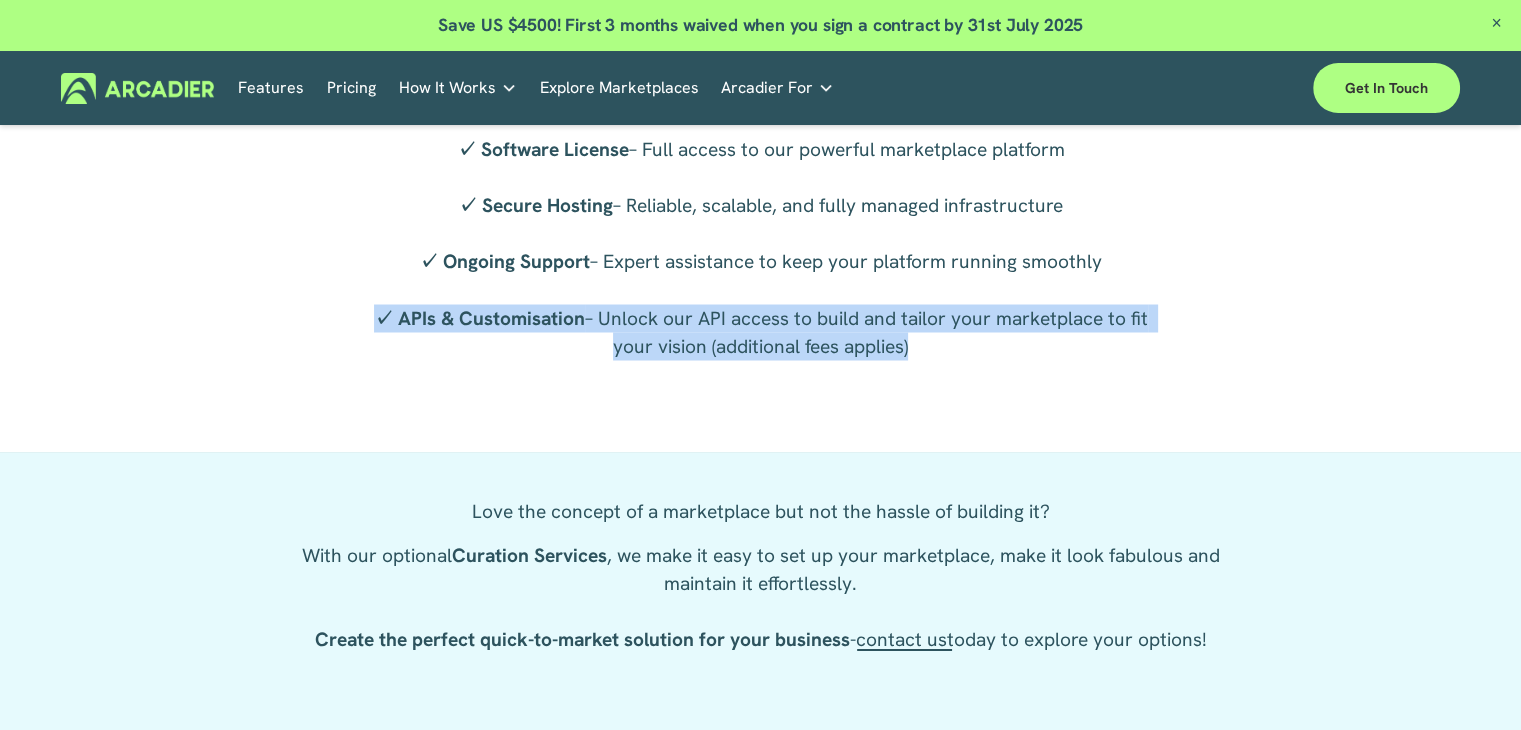 click on "Pricing & Services
Our  flexible pricing ,  tailored to meet your needs with plans. Includes:
✓   Software License  – Full access to our powerful marketplace platform ✓ Secure Hosting  – Reliable, scalable, and fully managed infrastructure  ✓ Ongoing Support  – Expert assistance to keep your platform running smoothly  ✓ APIs & Customisation  – Unlock our API access to build and tailor your marketplace to fit your vision (additional fees applies)" at bounding box center (760, 165) 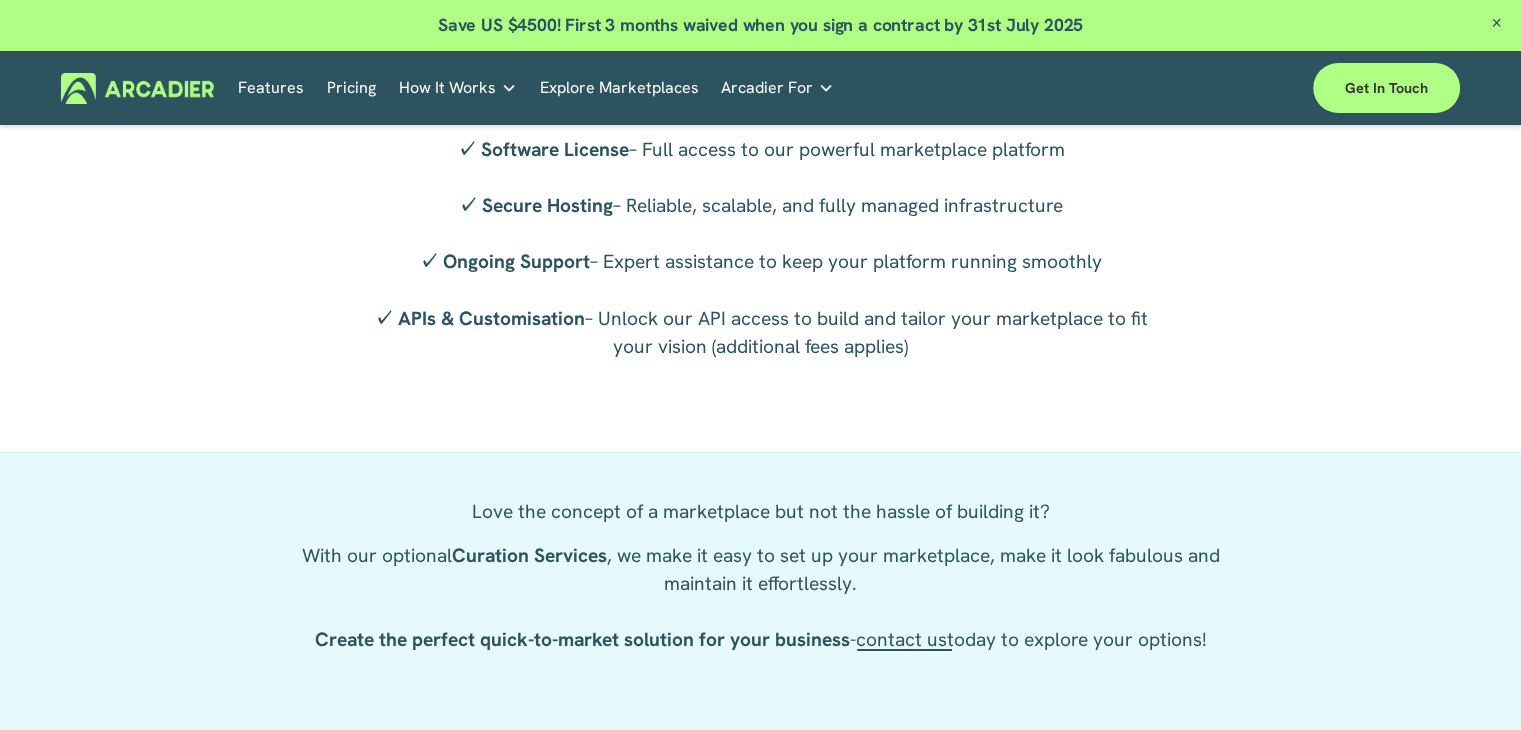 click on "✓   Software License  – Full access to our powerful marketplace platform ✓ Secure Hosting  – Reliable, scalable, and fully managed infrastructure  ✓ Ongoing Support  – Expert assistance to keep your platform running smoothly  ✓ APIs & Customisation  – Unlock our API access to build and tailor your marketplace to fit your vision (additional fees applies)" at bounding box center [760, 271] 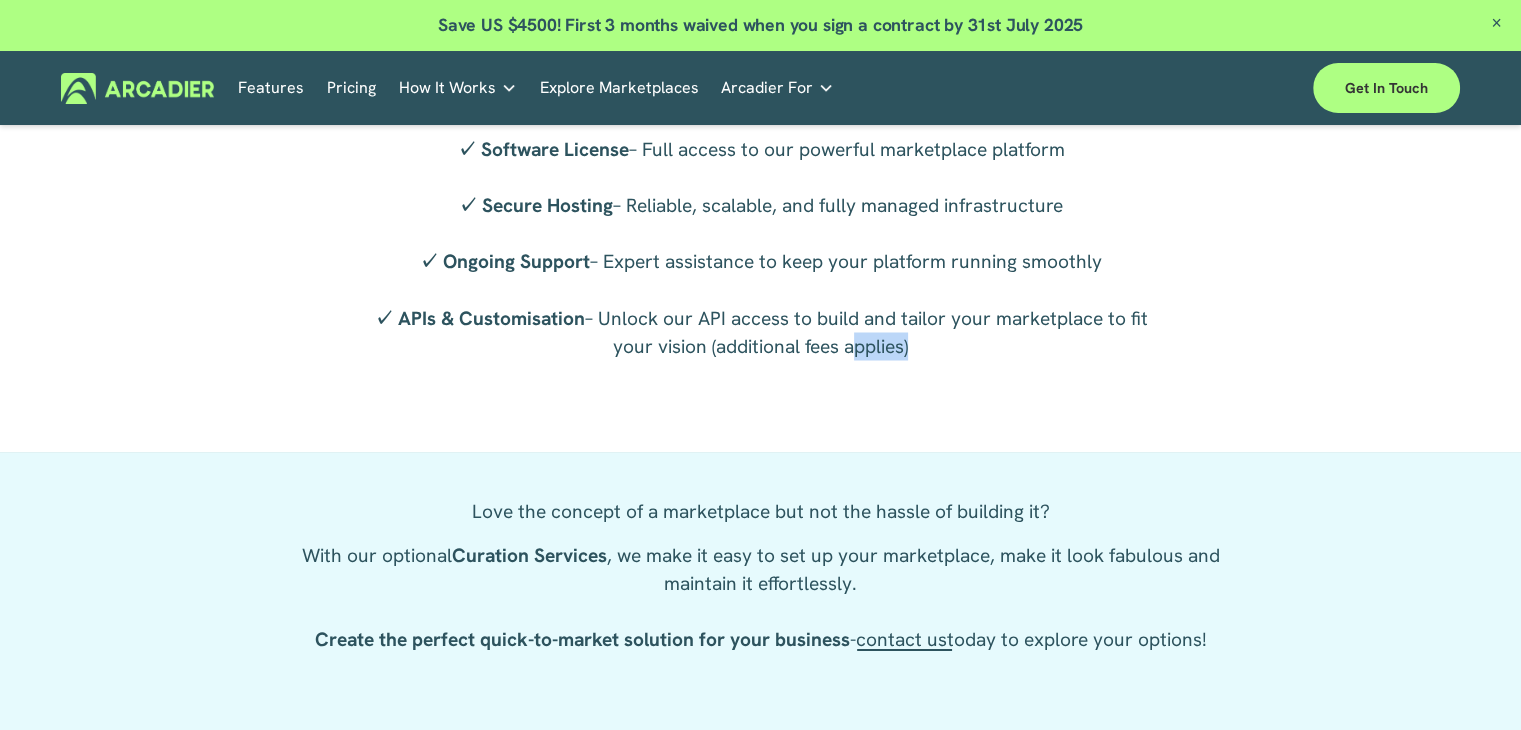 click on "✓   Software License  – Full access to our powerful marketplace platform ✓ Secure Hosting  – Reliable, scalable, and fully managed infrastructure  ✓ Ongoing Support  – Expert assistance to keep your platform running smoothly  ✓ APIs & Customisation  – Unlock our API access to build and tailor your marketplace to fit your vision (additional fees applies)" at bounding box center (760, 271) 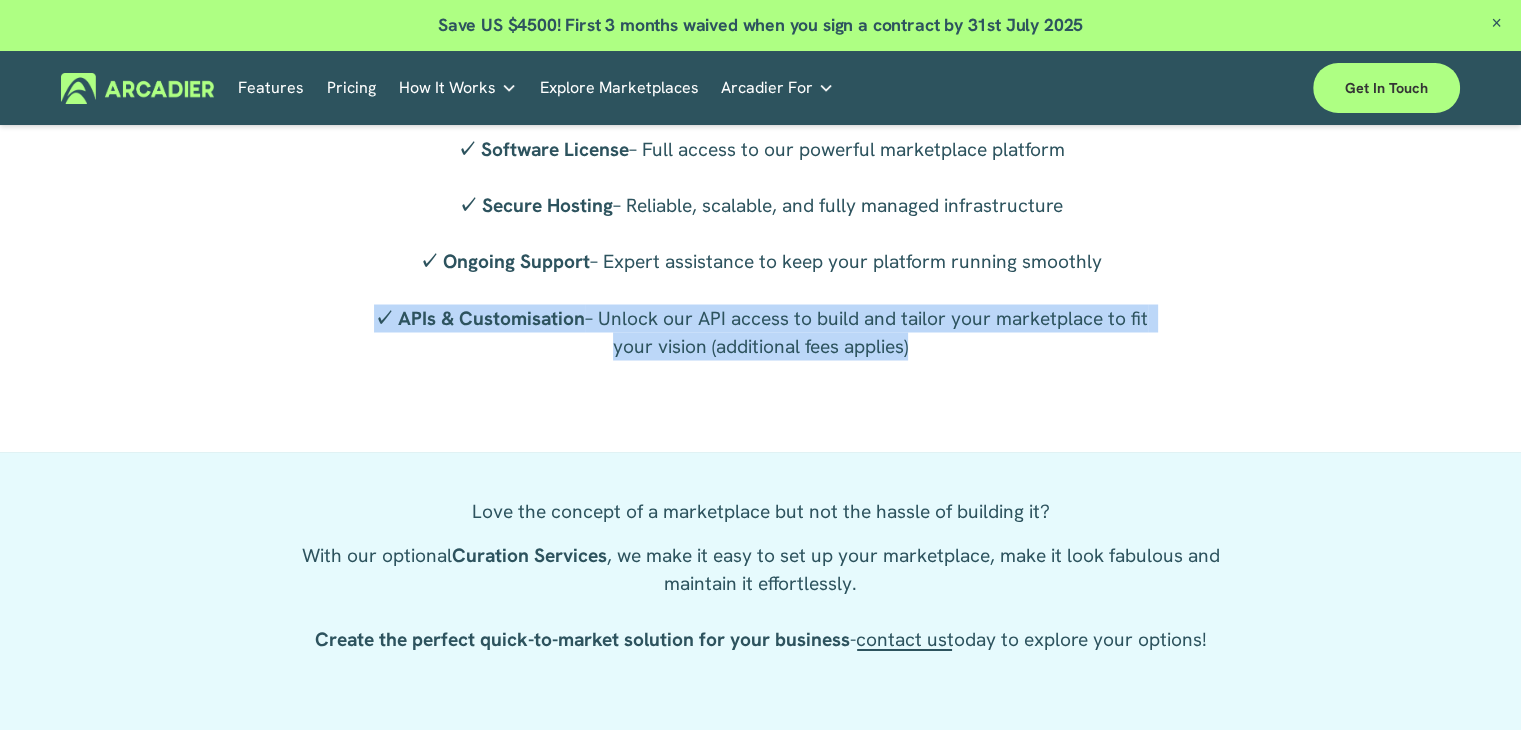click on "✓   Software License  – Full access to our powerful marketplace platform ✓ Secure Hosting  – Reliable, scalable, and fully managed infrastructure  ✓ Ongoing Support  – Expert assistance to keep your platform running smoothly  ✓ APIs & Customisation  – Unlock our API access to build and tailor your marketplace to fit your vision (additional fees applies)" at bounding box center [760, 271] 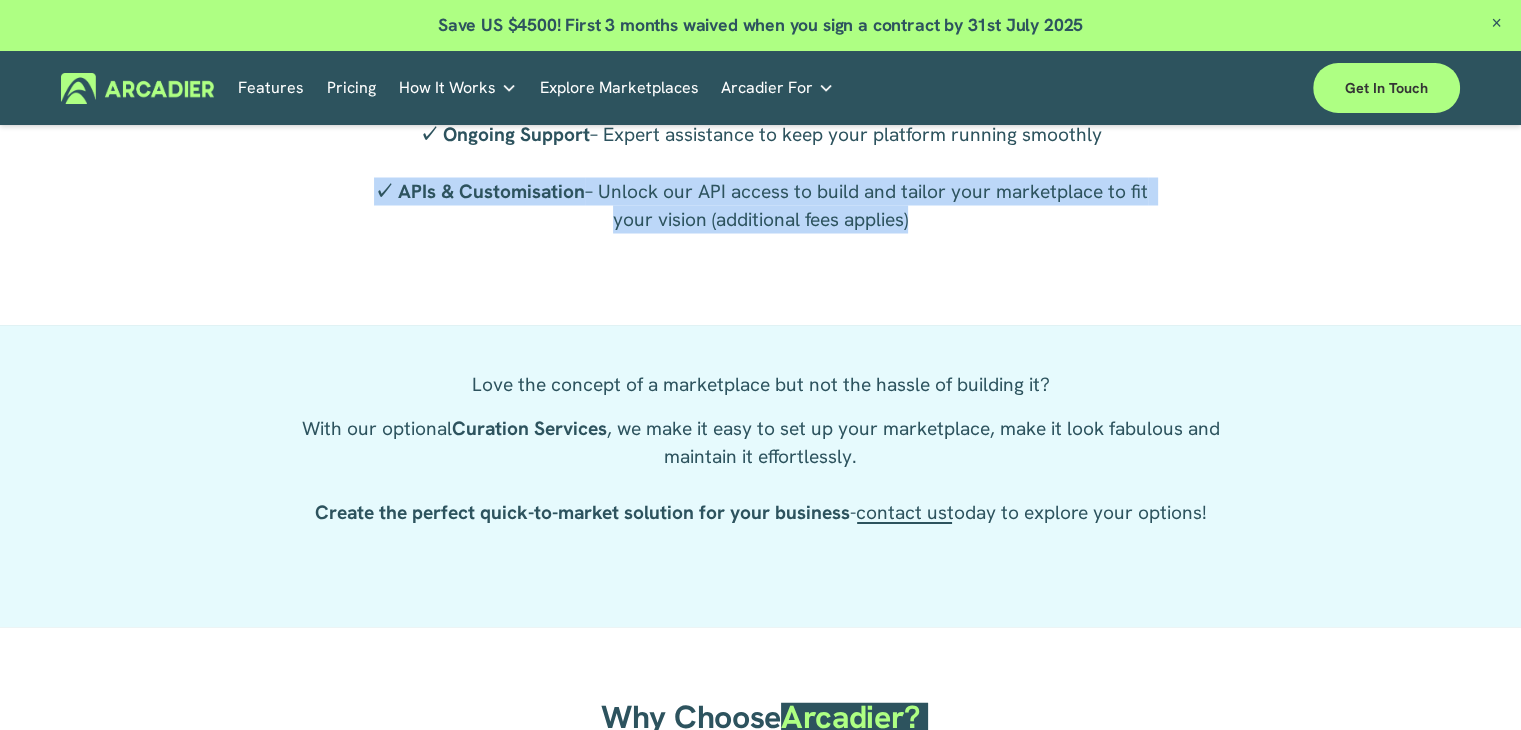 scroll, scrollTop: 2864, scrollLeft: 0, axis: vertical 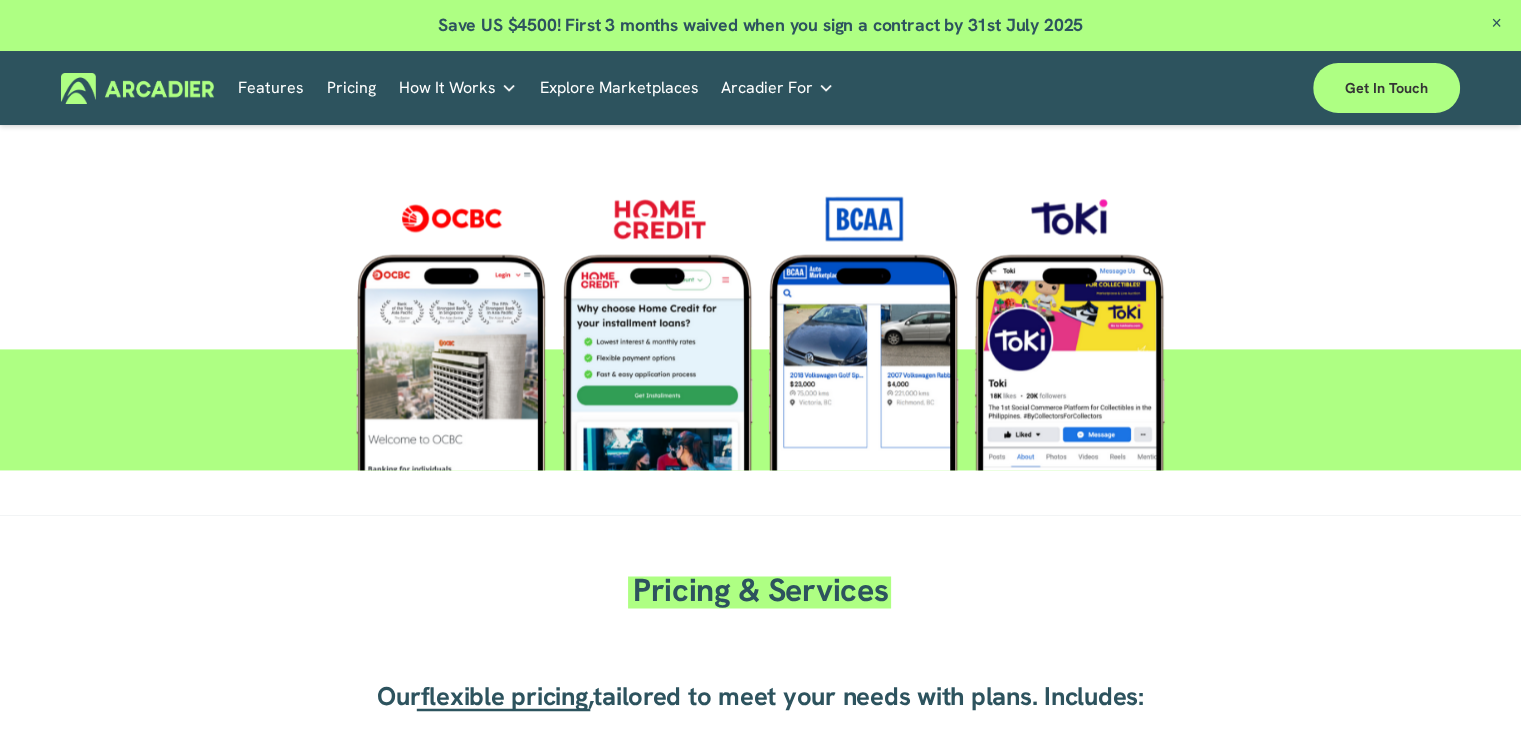 click on "Pricing" at bounding box center [351, 88] 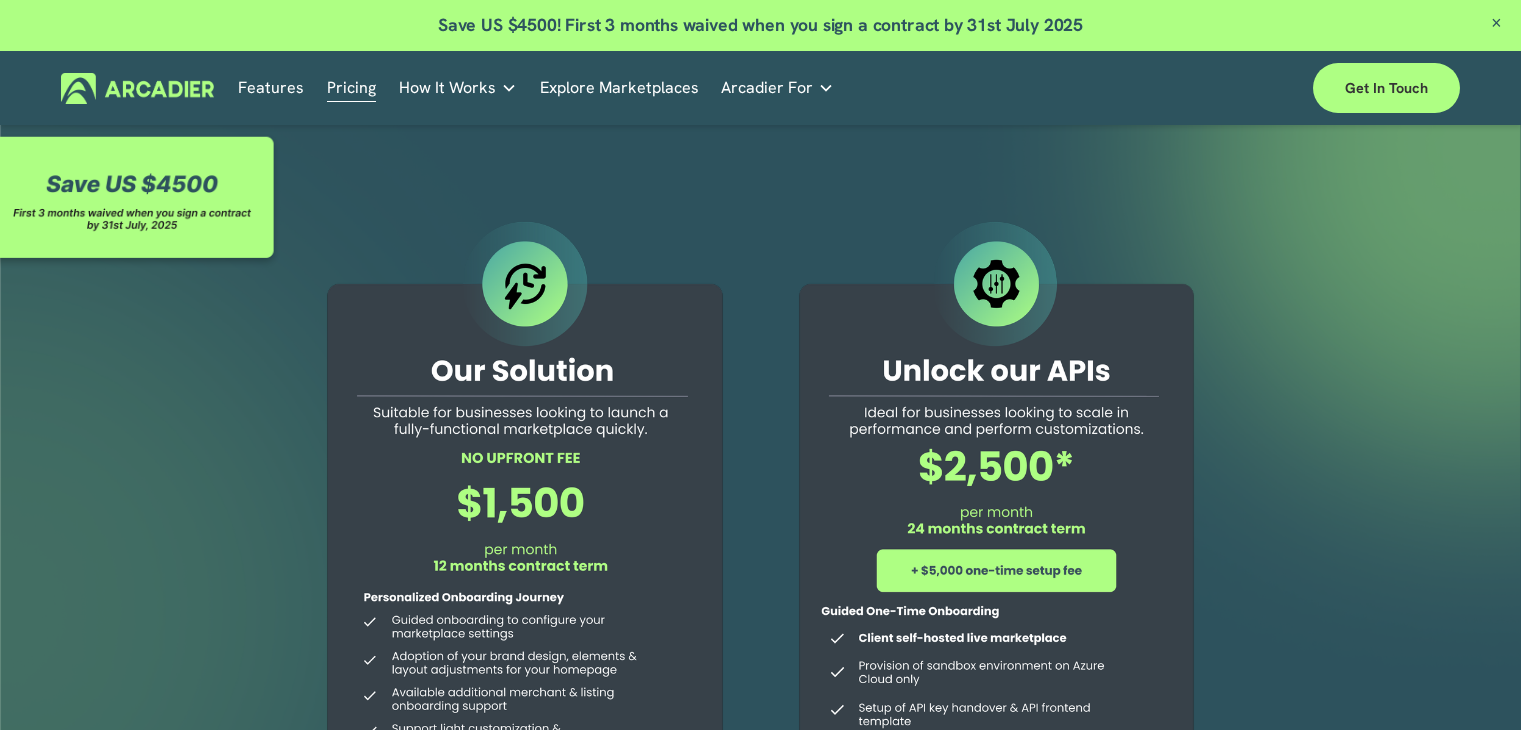 scroll, scrollTop: 0, scrollLeft: 0, axis: both 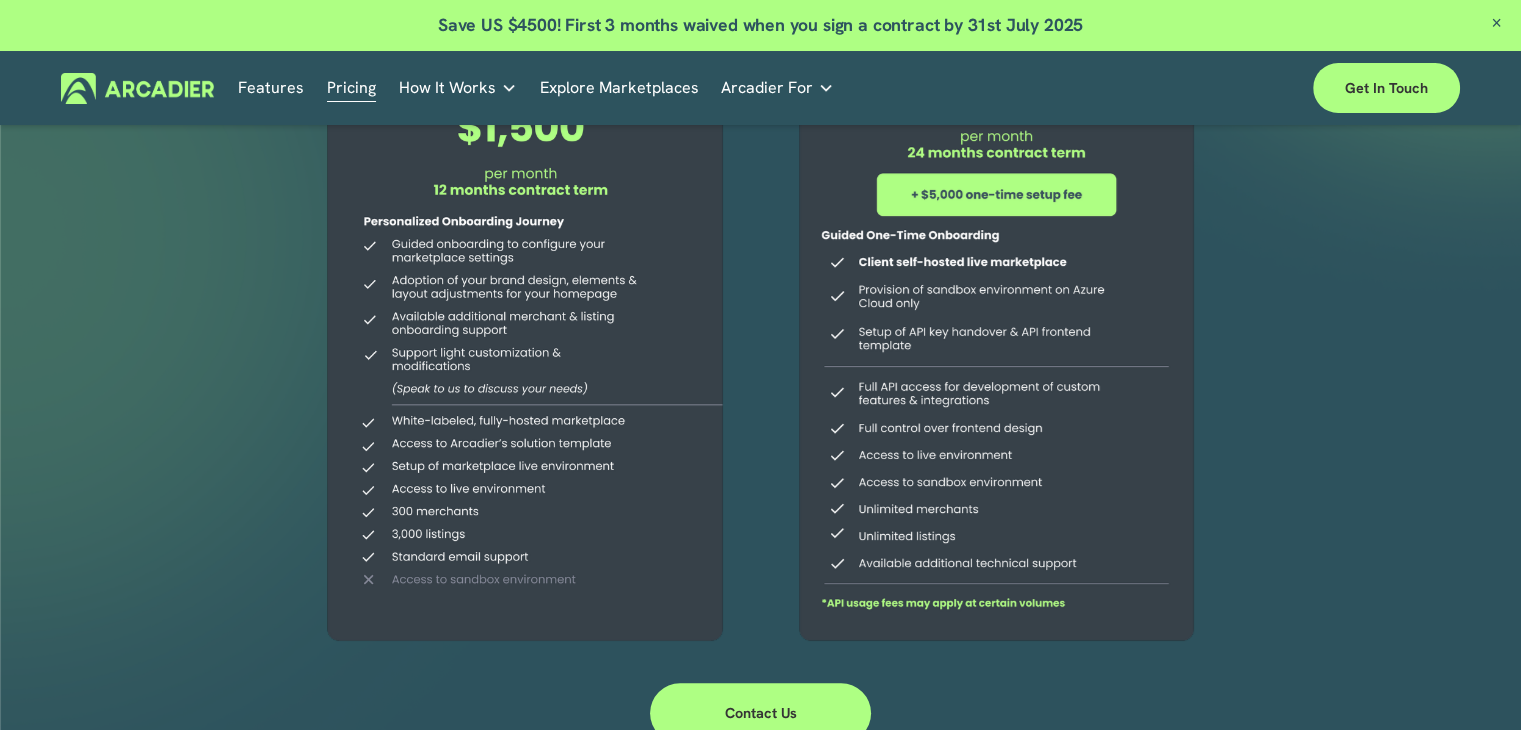 click at bounding box center (760, 261) 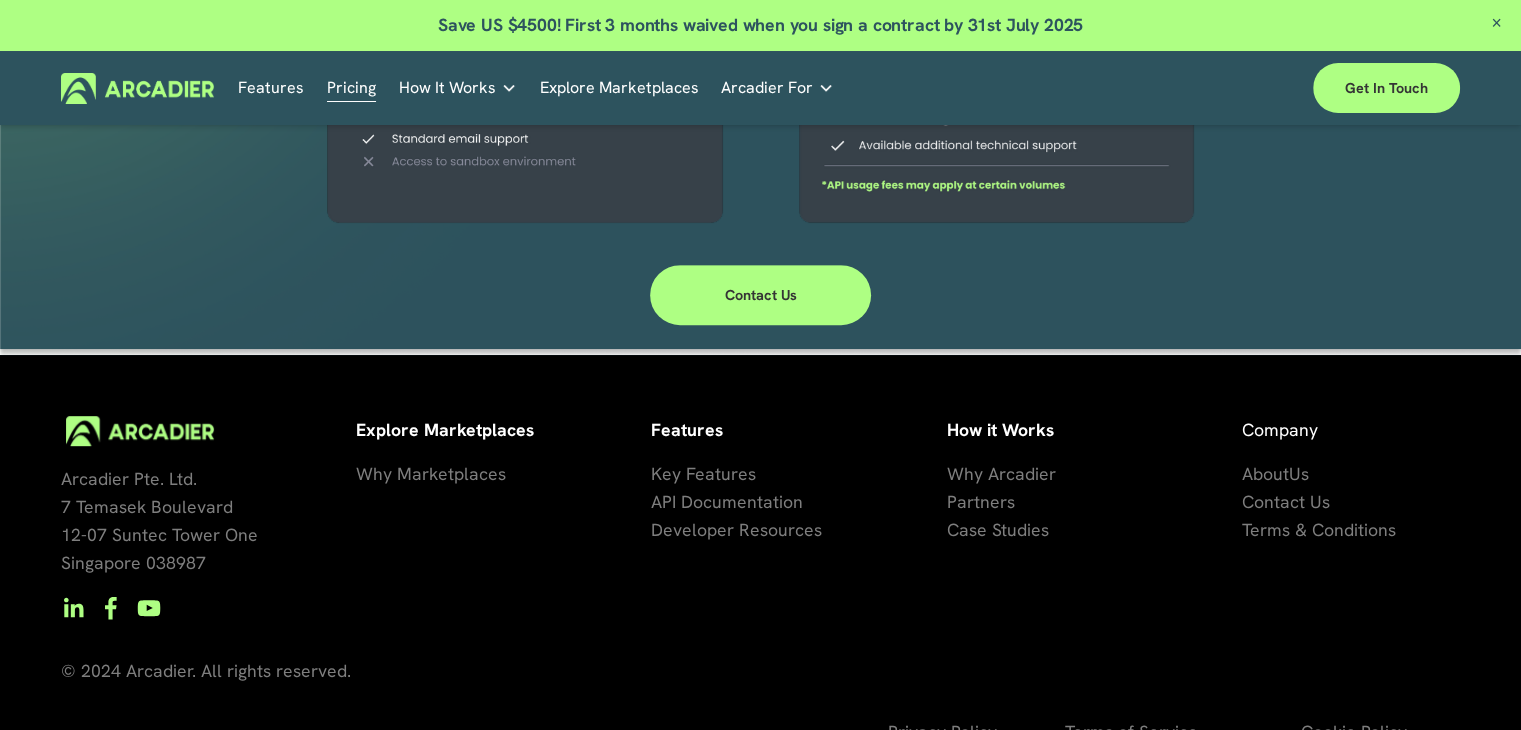 scroll, scrollTop: 842, scrollLeft: 0, axis: vertical 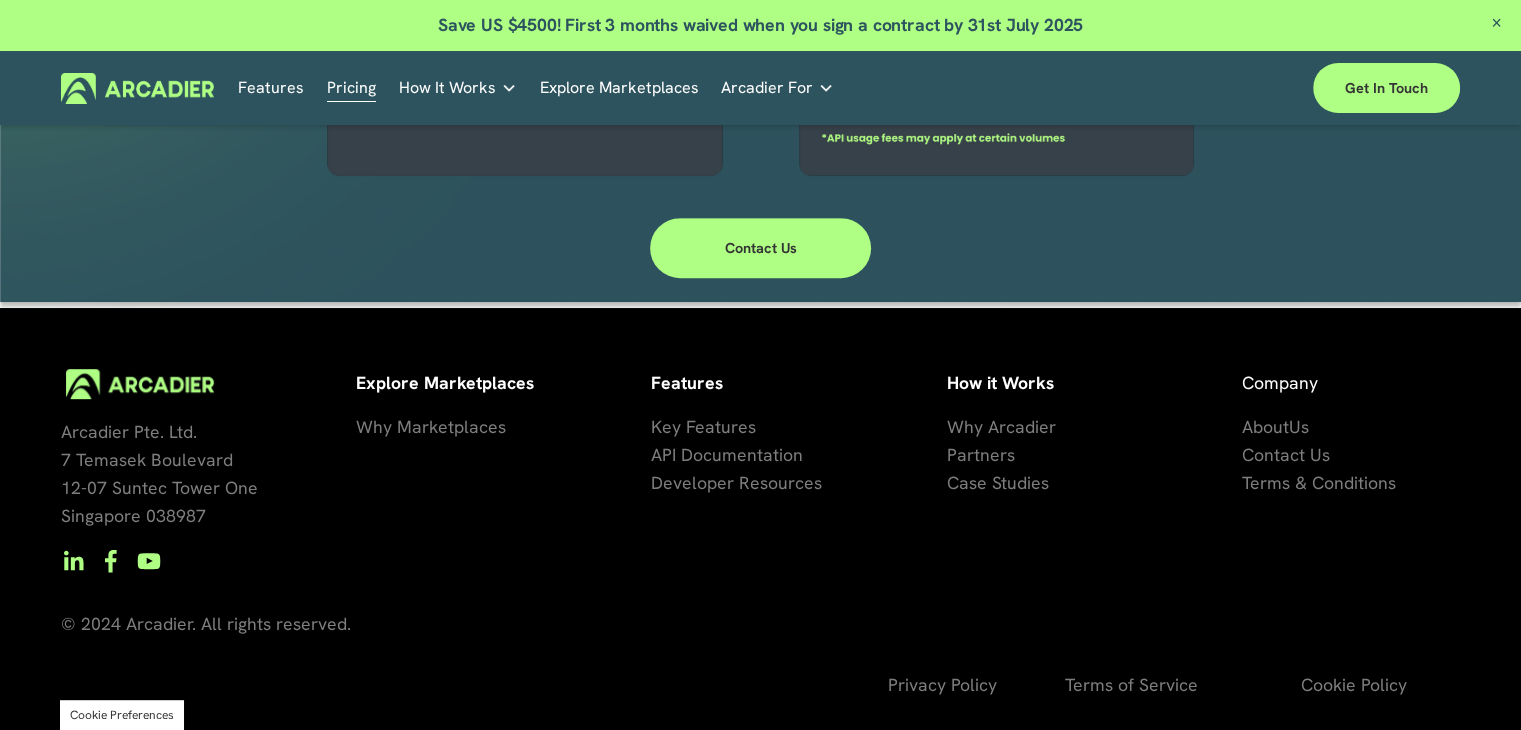 click on "Key Features" at bounding box center (703, 426) 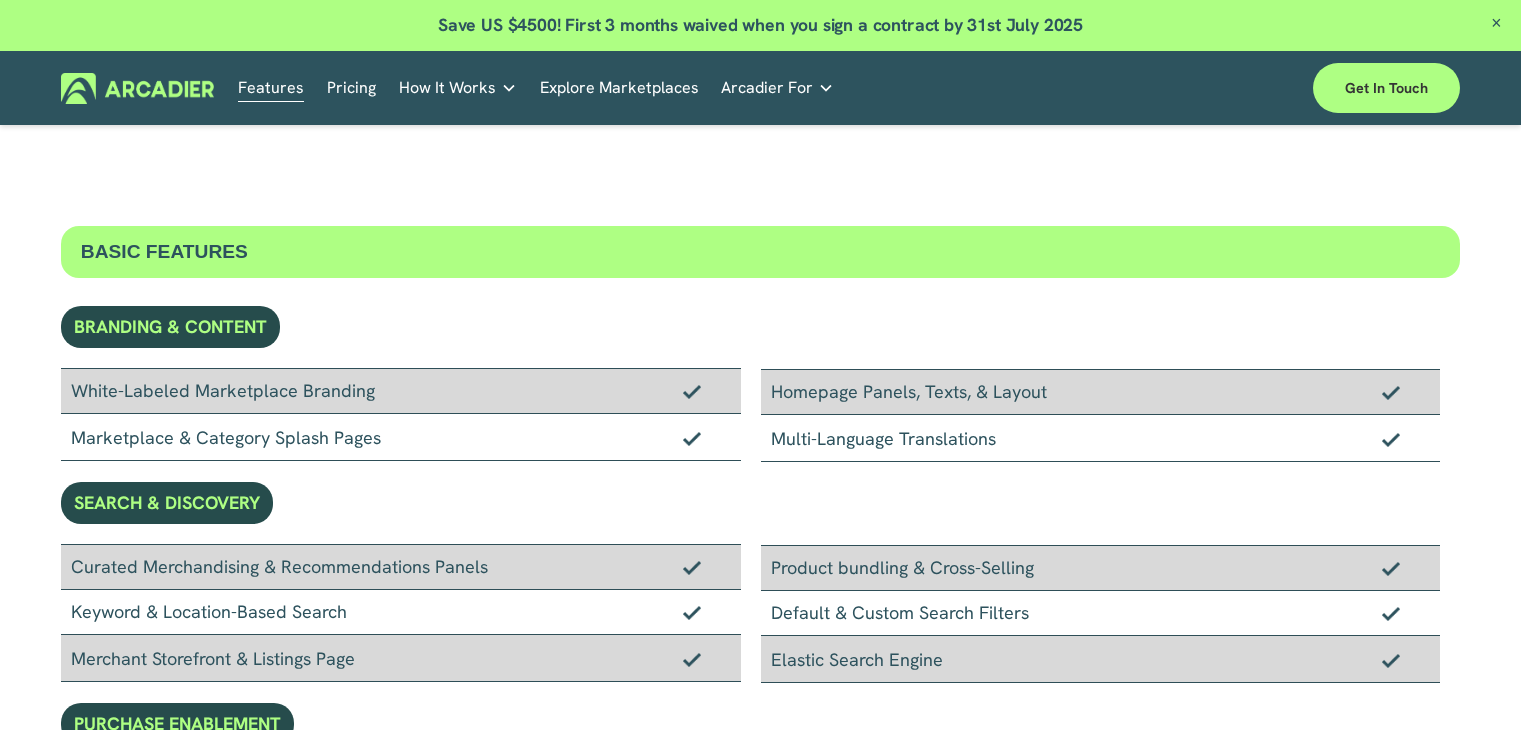 scroll, scrollTop: 0, scrollLeft: 0, axis: both 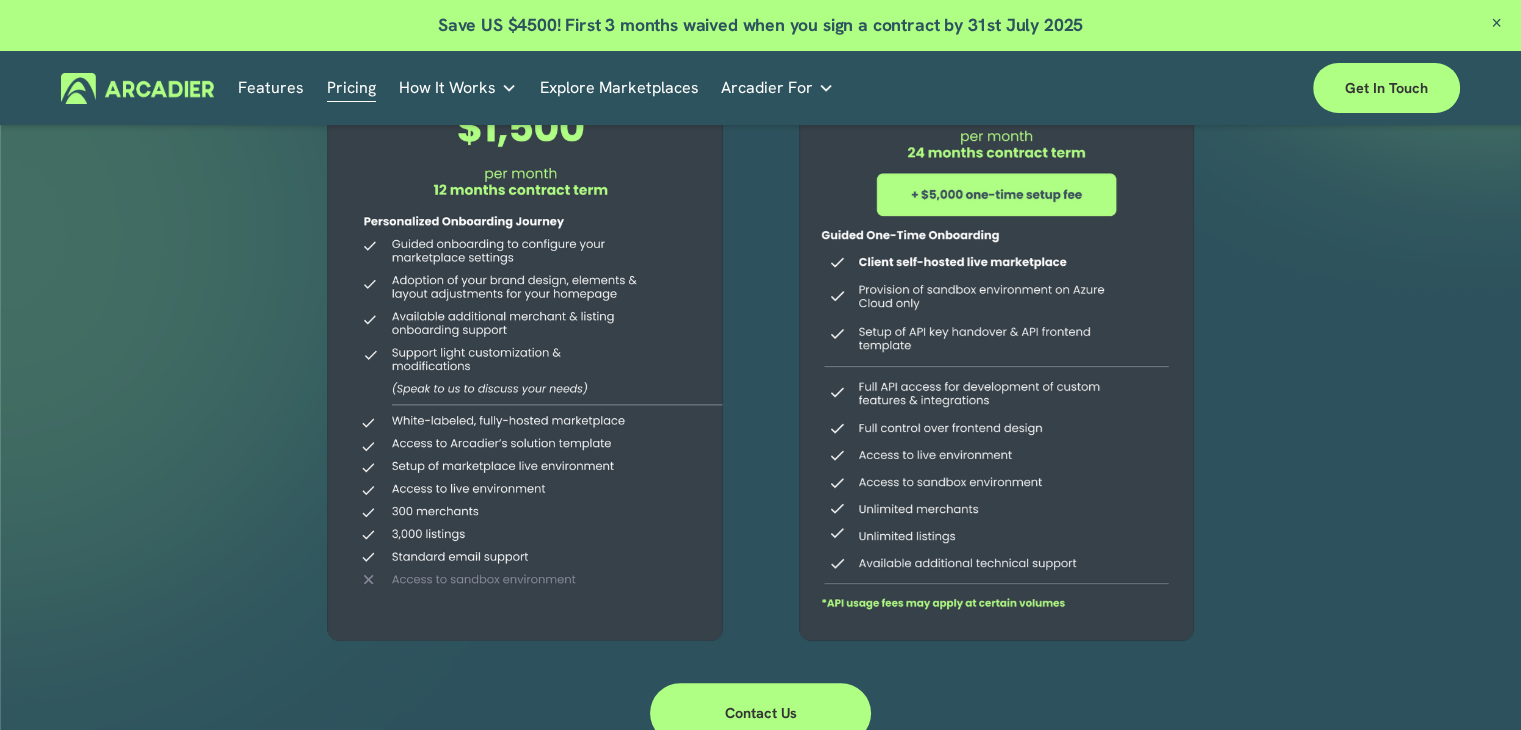 click at bounding box center (524, 246) 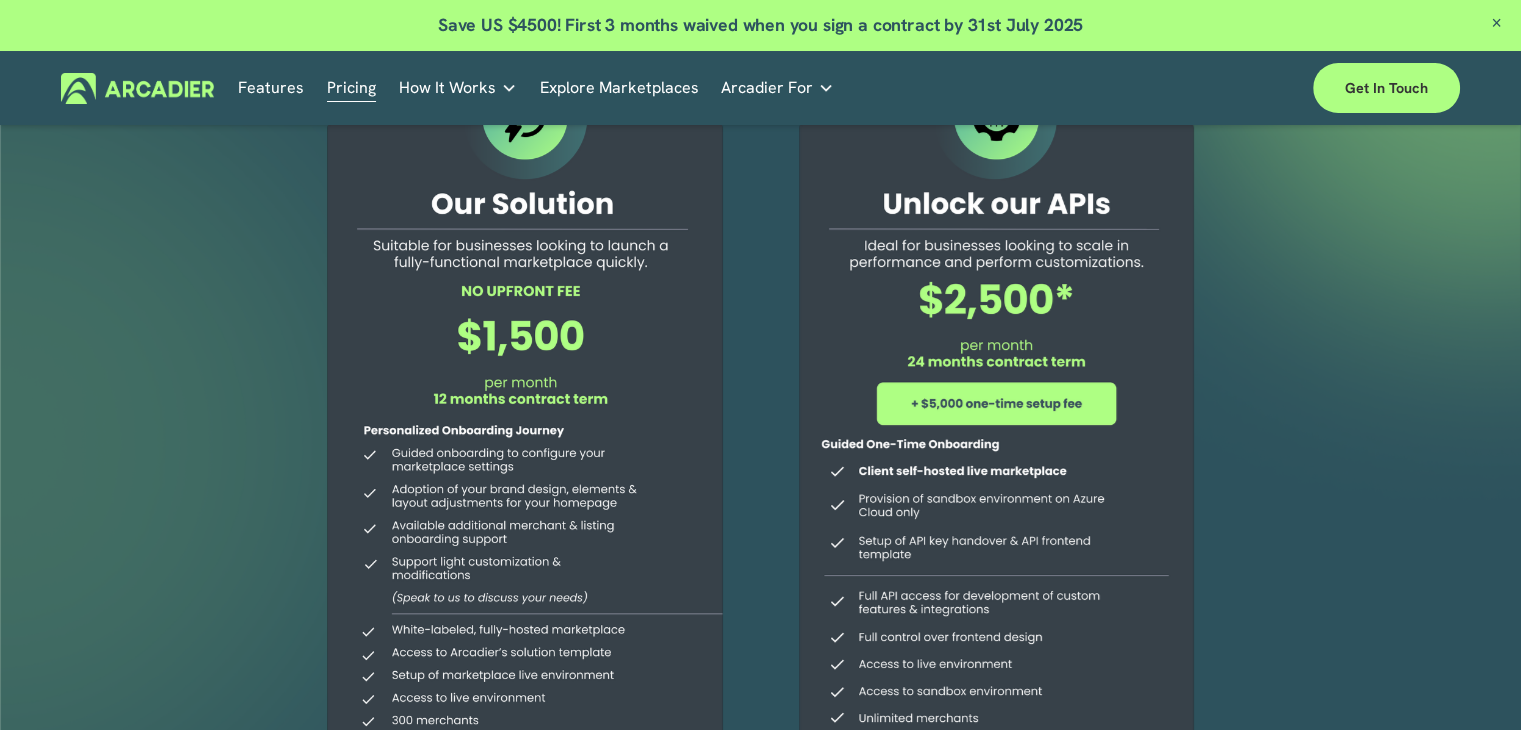 scroll, scrollTop: 142, scrollLeft: 0, axis: vertical 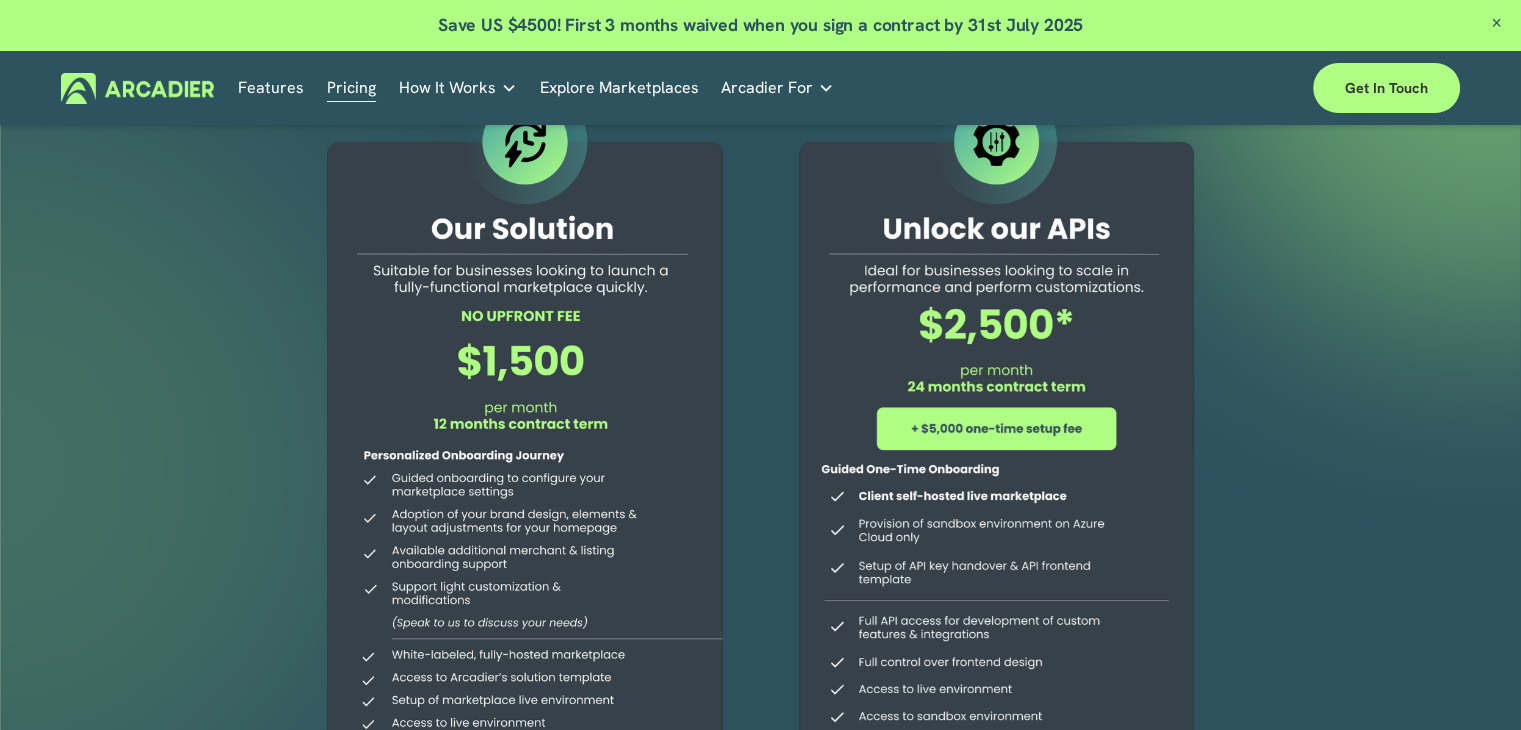 click at bounding box center (524, 480) 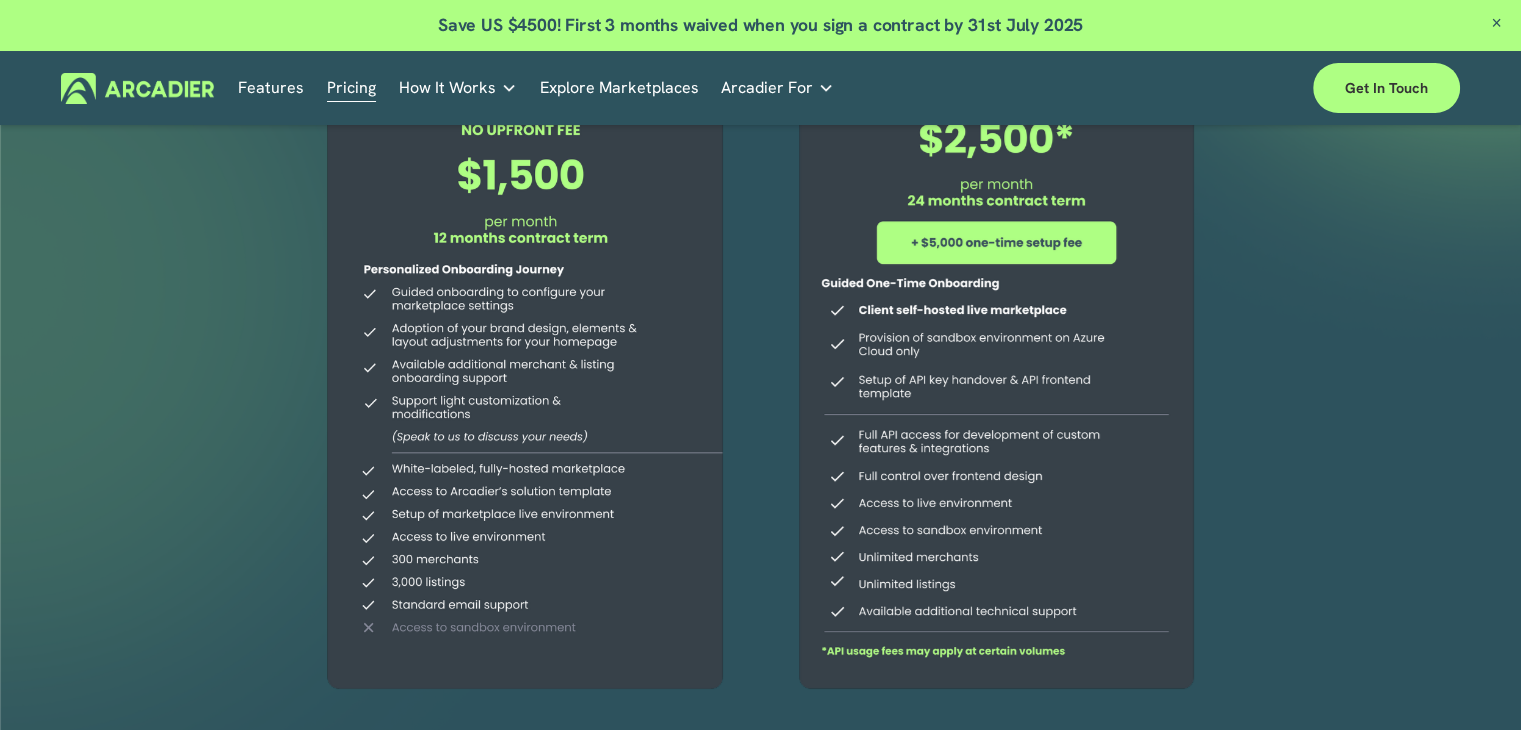 scroll, scrollTop: 376, scrollLeft: 0, axis: vertical 